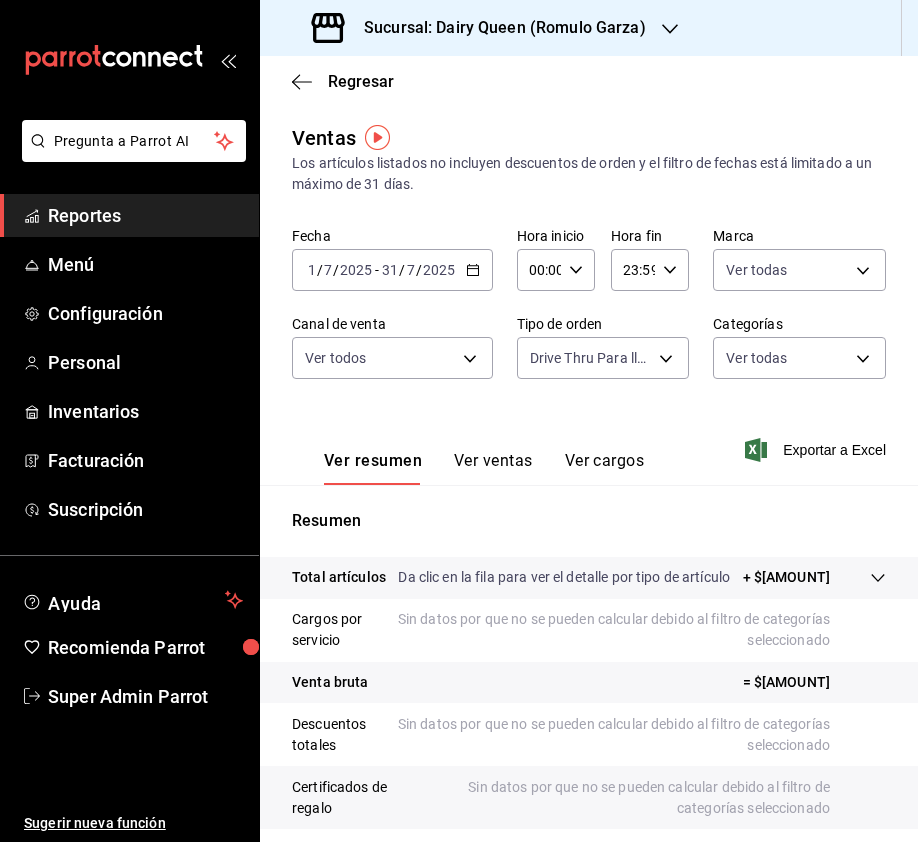 scroll, scrollTop: 0, scrollLeft: 0, axis: both 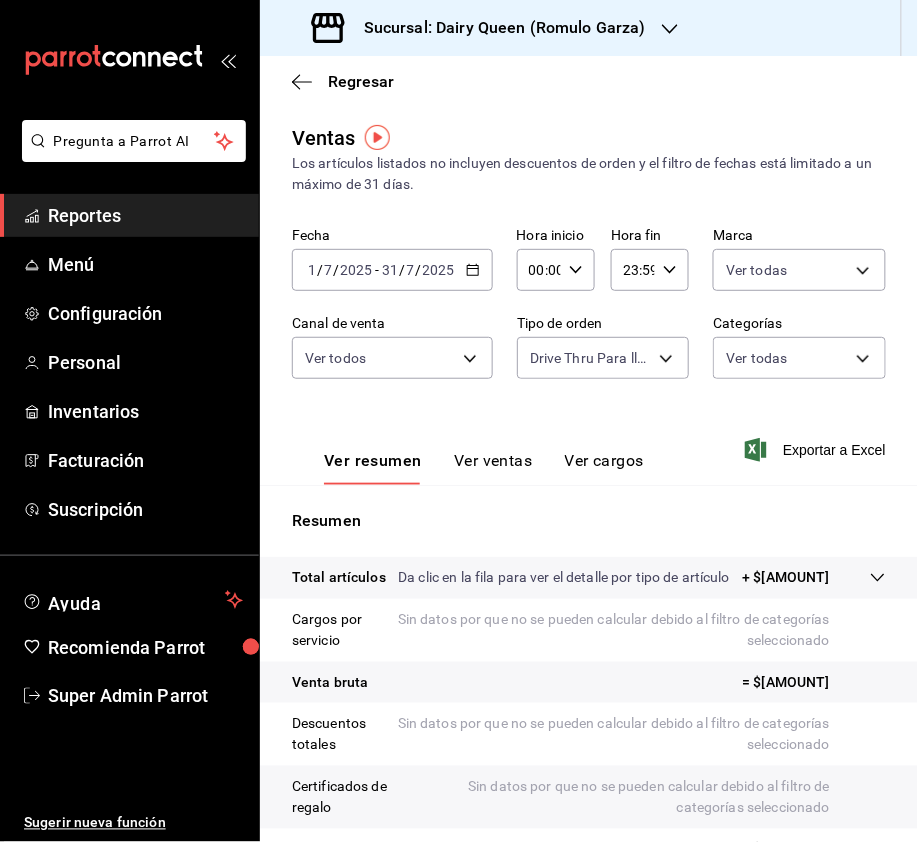 click on "Resumen Total artículos Da clic en la fila para ver el detalle por tipo de artículo + $[AMOUNT] Cargos por servicio  Sin datos por que no se pueden calcular debido al filtro de categorías seleccionado Venta bruta = $[AMOUNT] Descuentos totales  Sin datos por que no se pueden calcular debido al filtro de categorías seleccionado Certificados de regalo  Sin datos por que no se pueden calcular debido al filtro de categorías seleccionado Venta total = $[AMOUNT] Impuestos - $[AMOUNT] Venta neta = $[AMOUNT]" at bounding box center (589, 743) 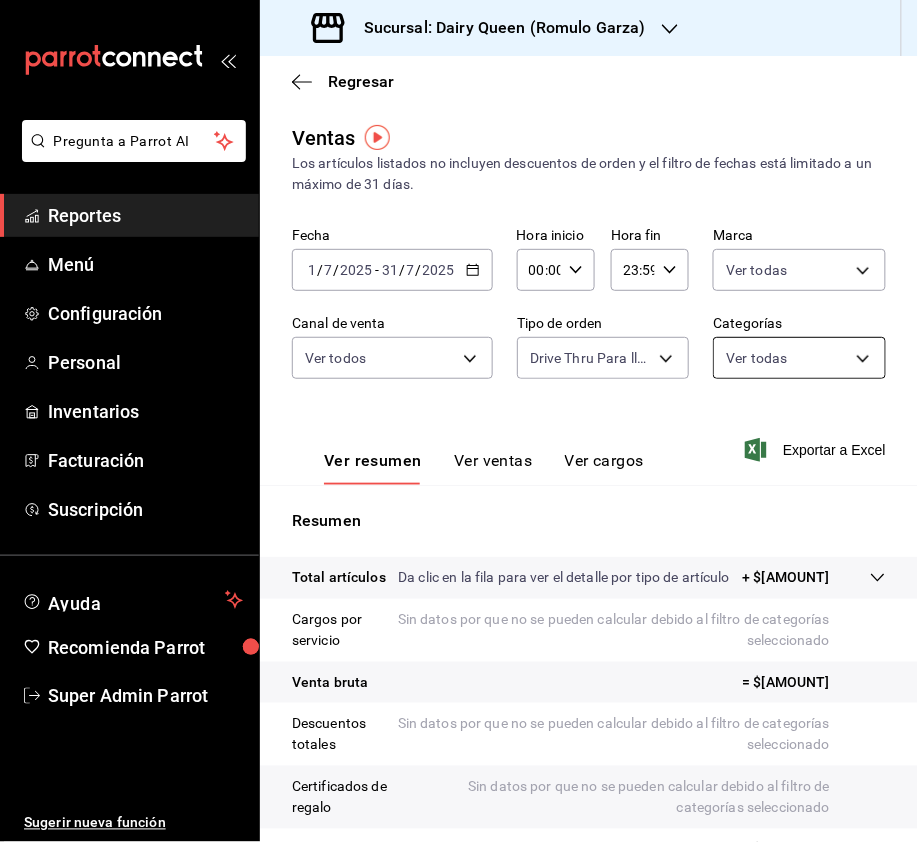 click on "Pregunta a Parrot AI Reportes   Menú   Configuración   Personal   Inventarios   Facturación   Suscripción   Ayuda Recomienda Parrot   Super Admin Parrot   Sugerir nueva función   Sucursal: Dairy Queen ([LOCATION]) Regresar Ventas Los artículos listados no incluyen descuentos de orden y el filtro de fechas está limitado a un máximo de 31 días. Fecha [DATE] [DATE] - [DATE] [DATE] Hora inicio 00:00 Hora inicio Hora fin 23:59 Hora fin Marca Ver todas [UUID] Canal de venta Ver todos PARROT,UBER_EATS,RAPPI,DIDI_FOOD,ONLINE Tipo de orden Drive Thru Para llevar [UUID] Categorías Ver todas Ver resumen Ver ventas Ver cargos Exportar a Excel Resumen Total artículos Da clic en la fila para ver el detalle por tipo de artículo + $[AMOUNT] Cargos por servicio  Sin datos por que no se pueden calcular debido al filtro de categorías seleccionado Venta bruta = $[AMOUNT] Descuentos totales Certificados de regalo Venta total" at bounding box center [459, 421] 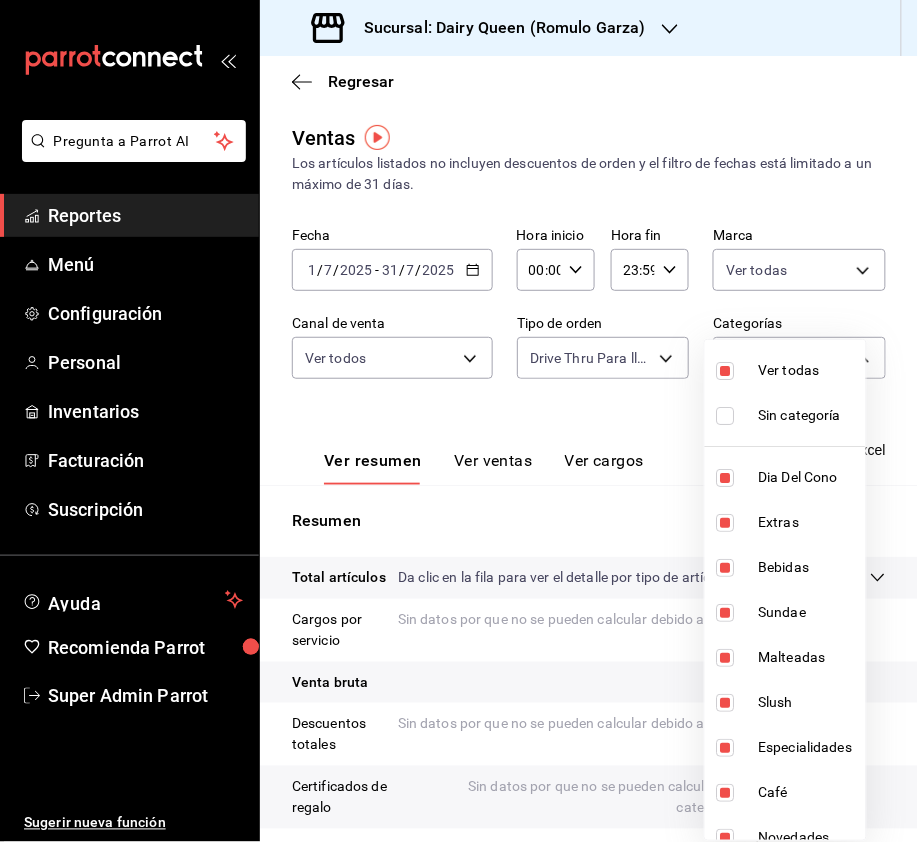 click at bounding box center [459, 421] 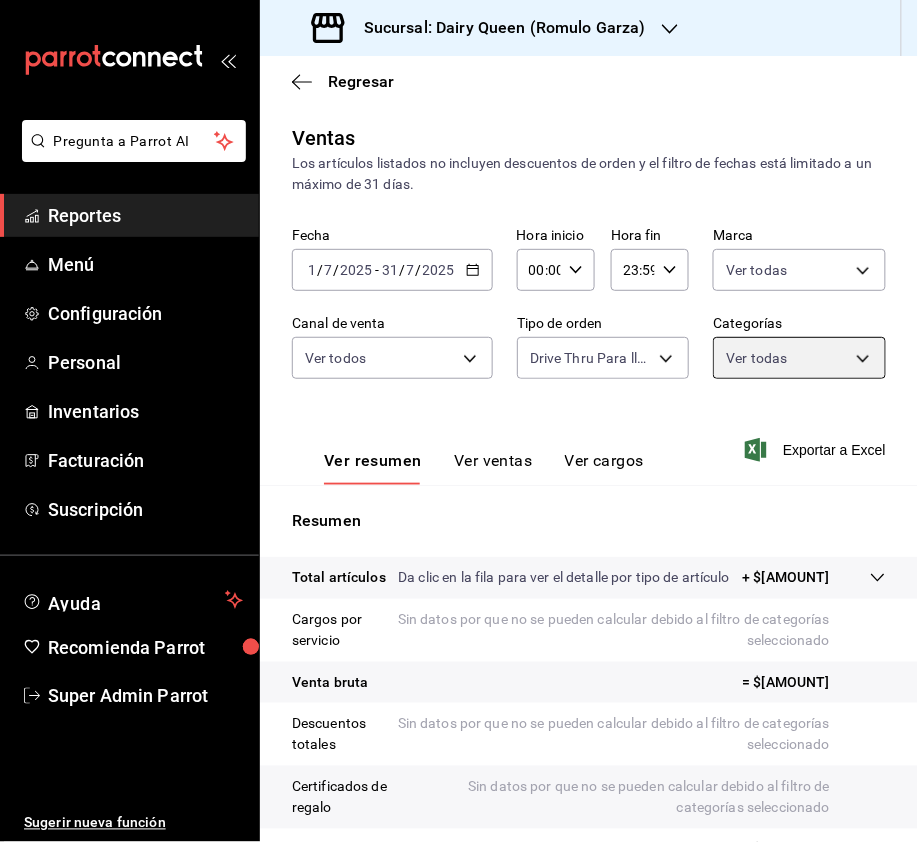 scroll, scrollTop: 220, scrollLeft: 0, axis: vertical 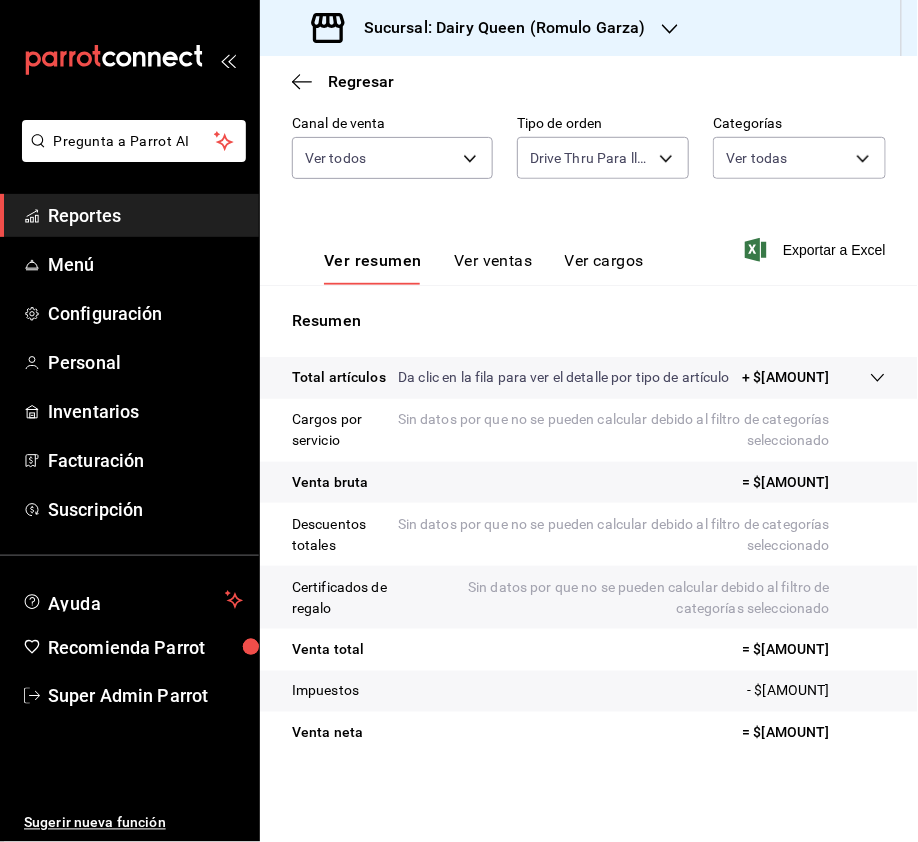 drag, startPoint x: 826, startPoint y: 725, endPoint x: 740, endPoint y: 737, distance: 86.833176 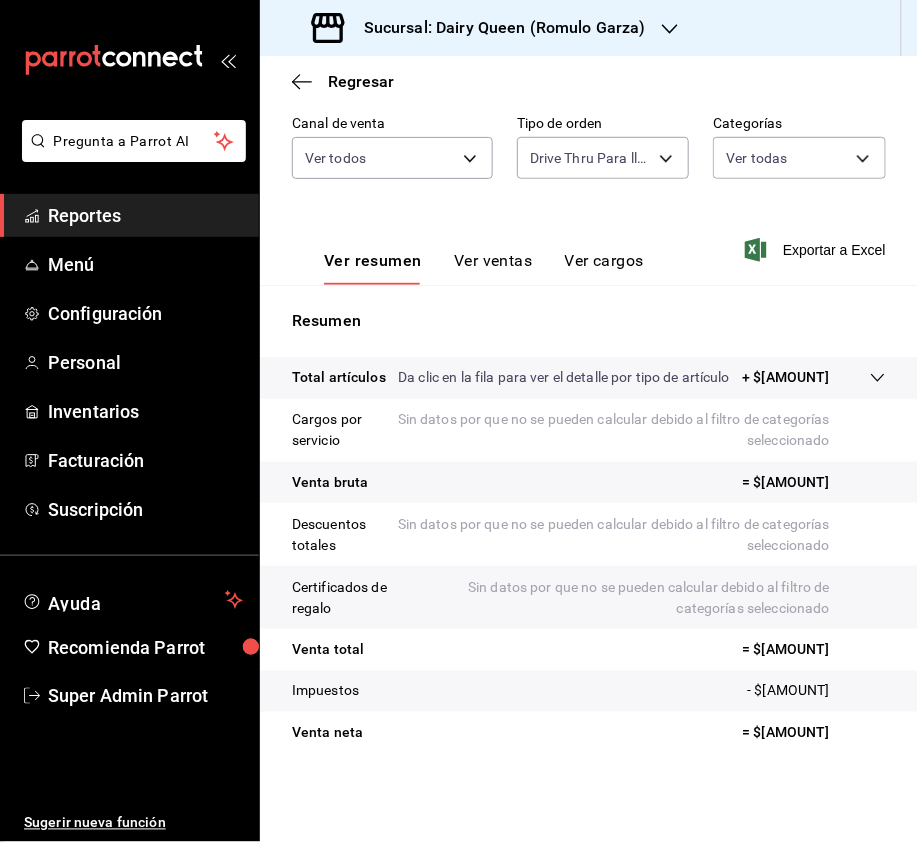 click on "Sucursal: Dairy Queen (Romulo Garza)" at bounding box center [497, 28] 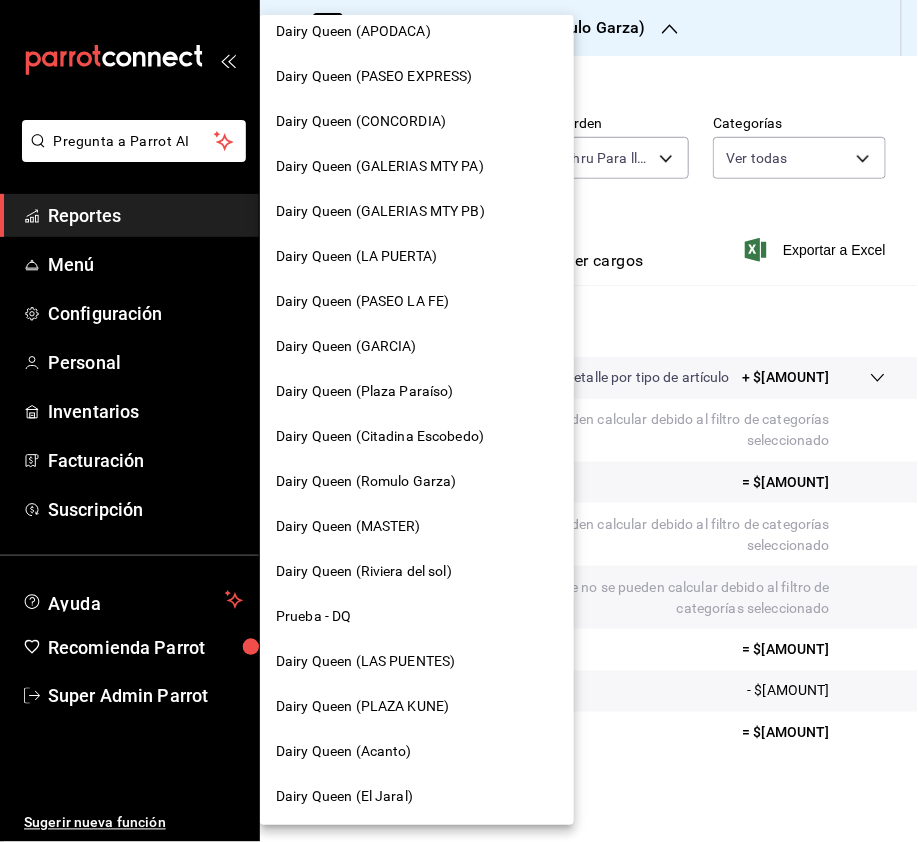 scroll, scrollTop: 690, scrollLeft: 0, axis: vertical 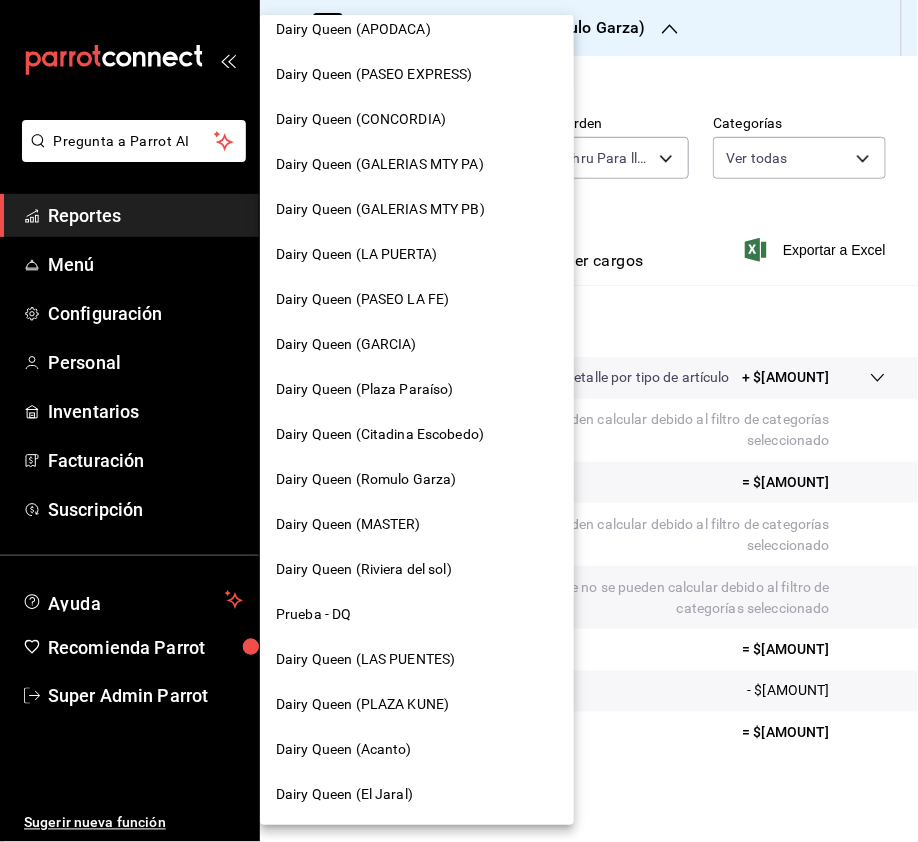 click on "Dairy Queen (Riviera del sol)" at bounding box center (364, 570) 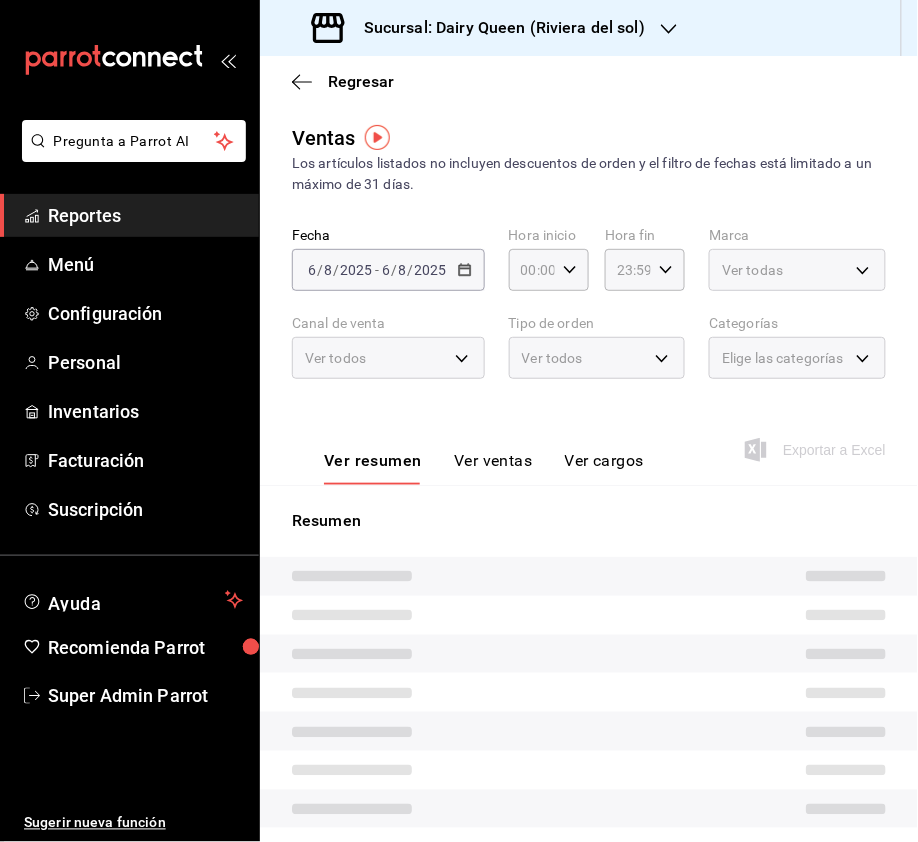 click on "Ver todas" at bounding box center [797, 270] 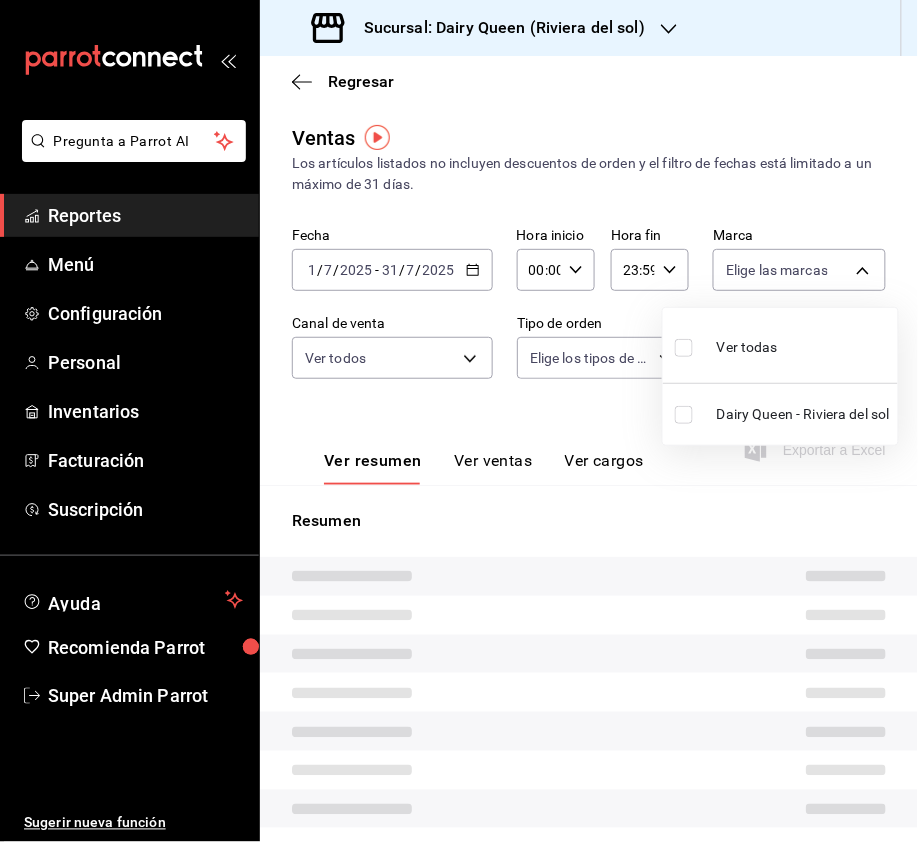 type on "PARROT,UBER_EATS,RAPPI,DIDI_FOOD,ONLINE" 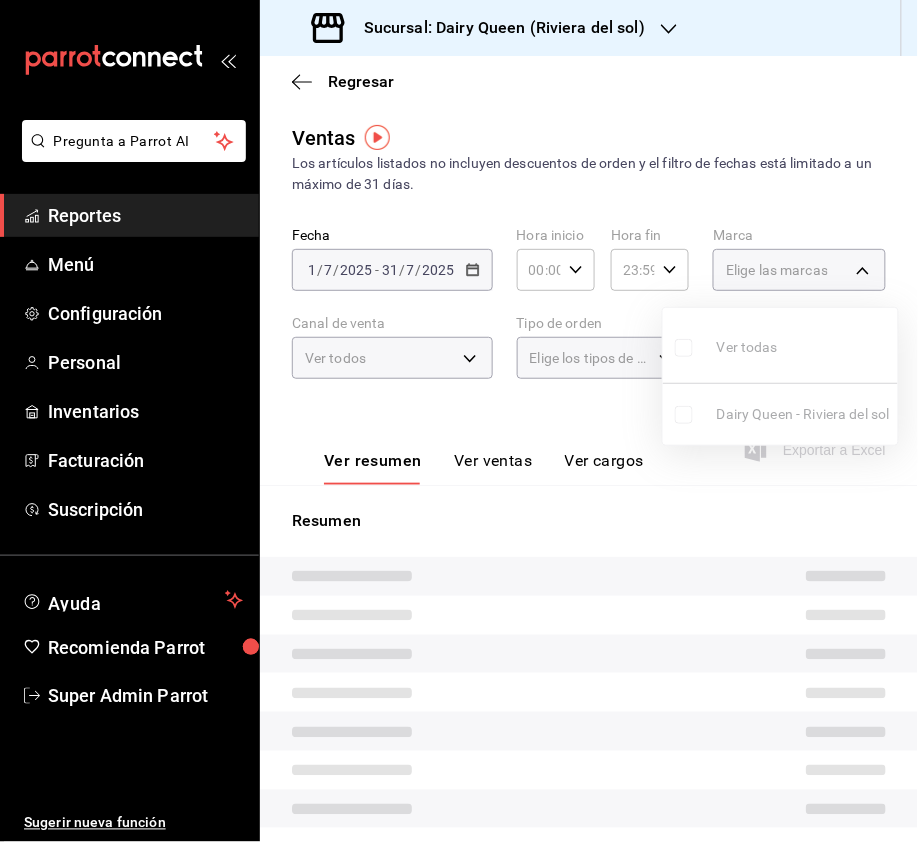click on "Ver todas Dairy Queen - [LOCATION]" at bounding box center [780, 376] 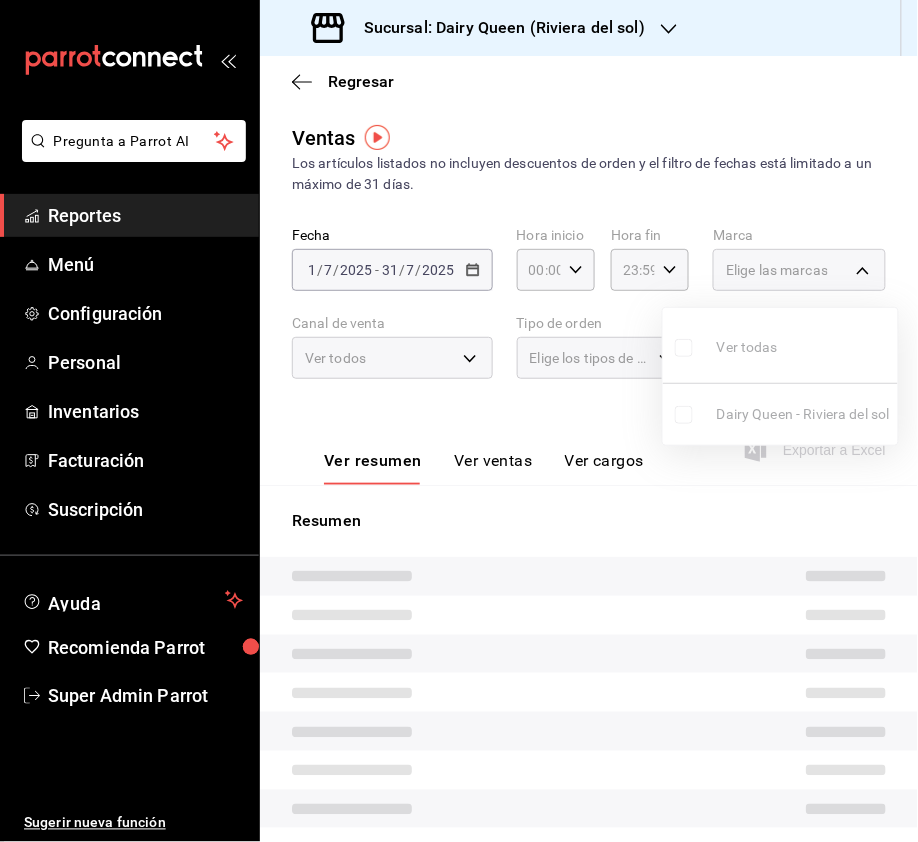 click on "Ver todas Dairy Queen - [LOCATION]" at bounding box center [780, 376] 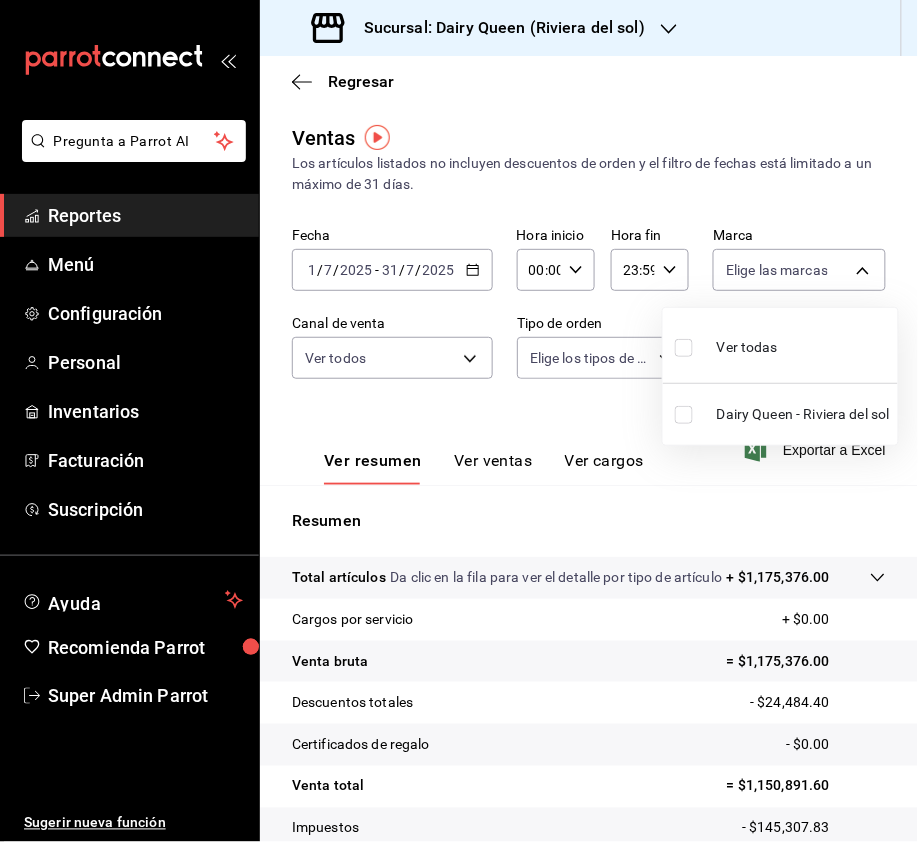 click at bounding box center (684, 348) 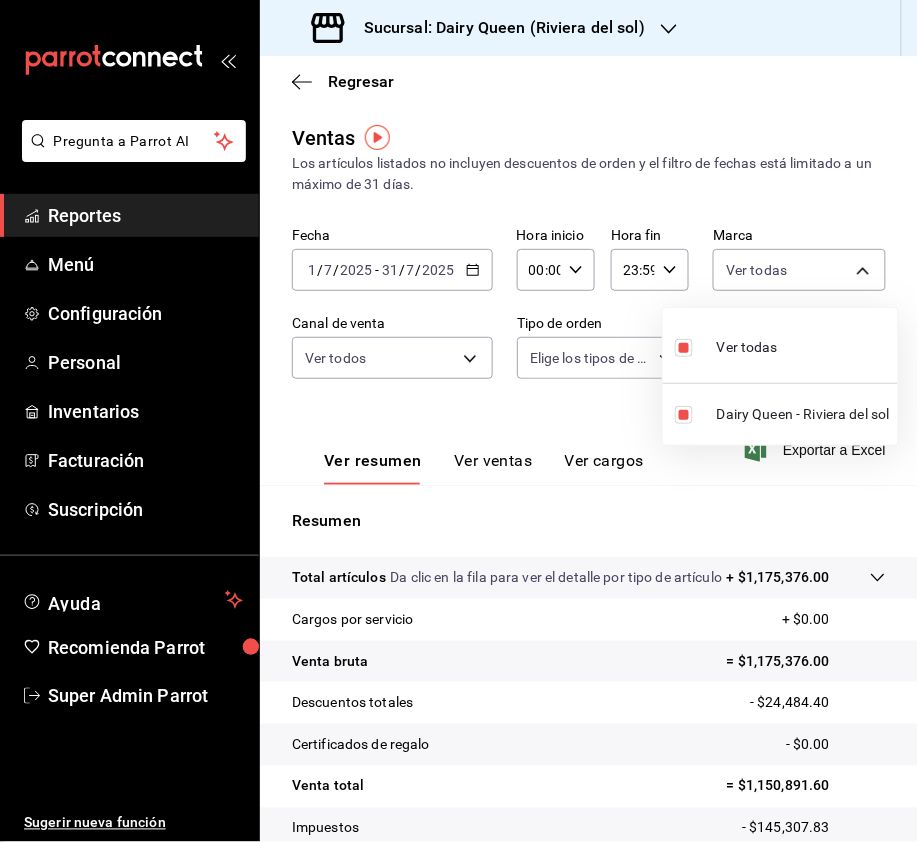 type on "[UUID]" 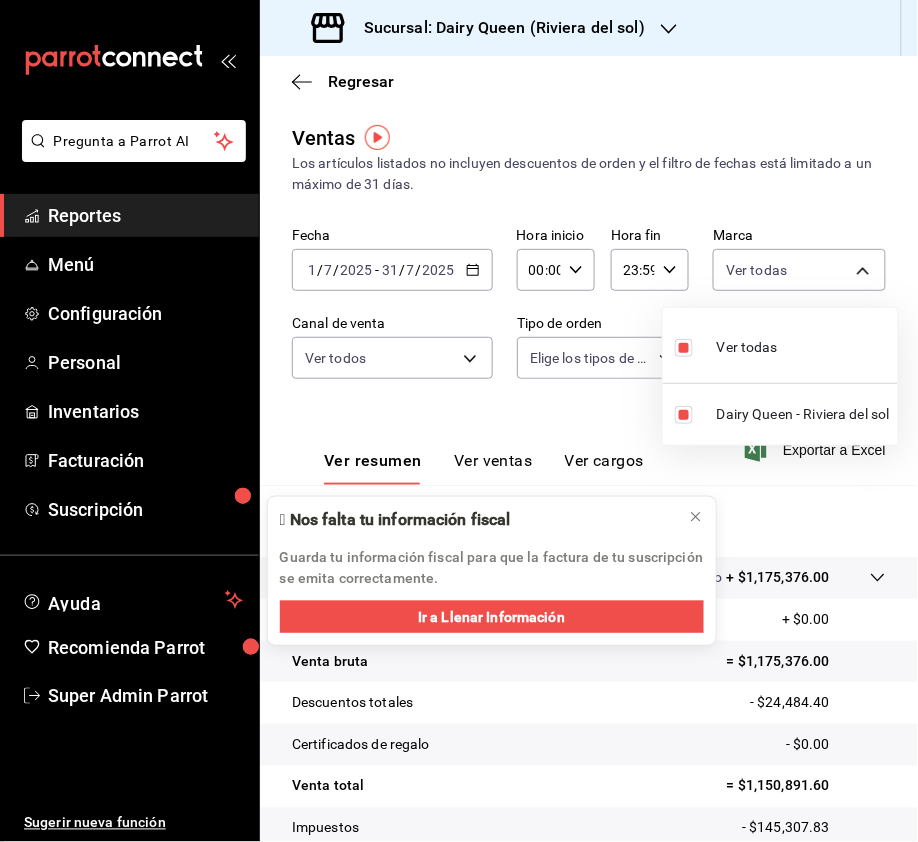 click at bounding box center [459, 421] 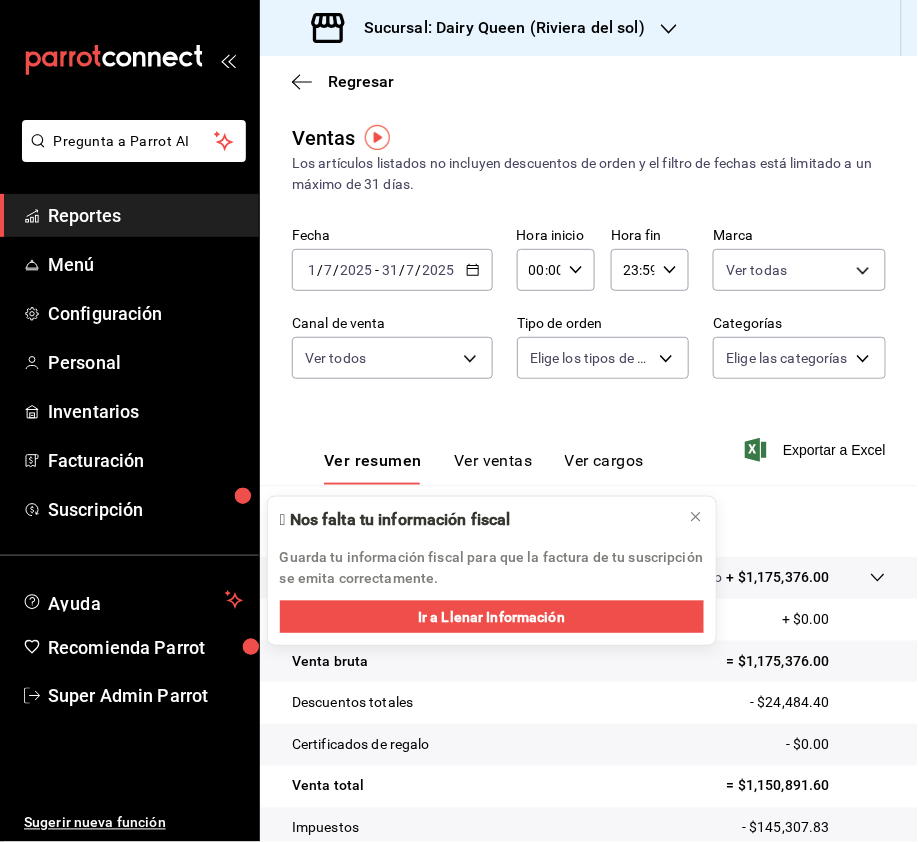 click at bounding box center [459, 421] 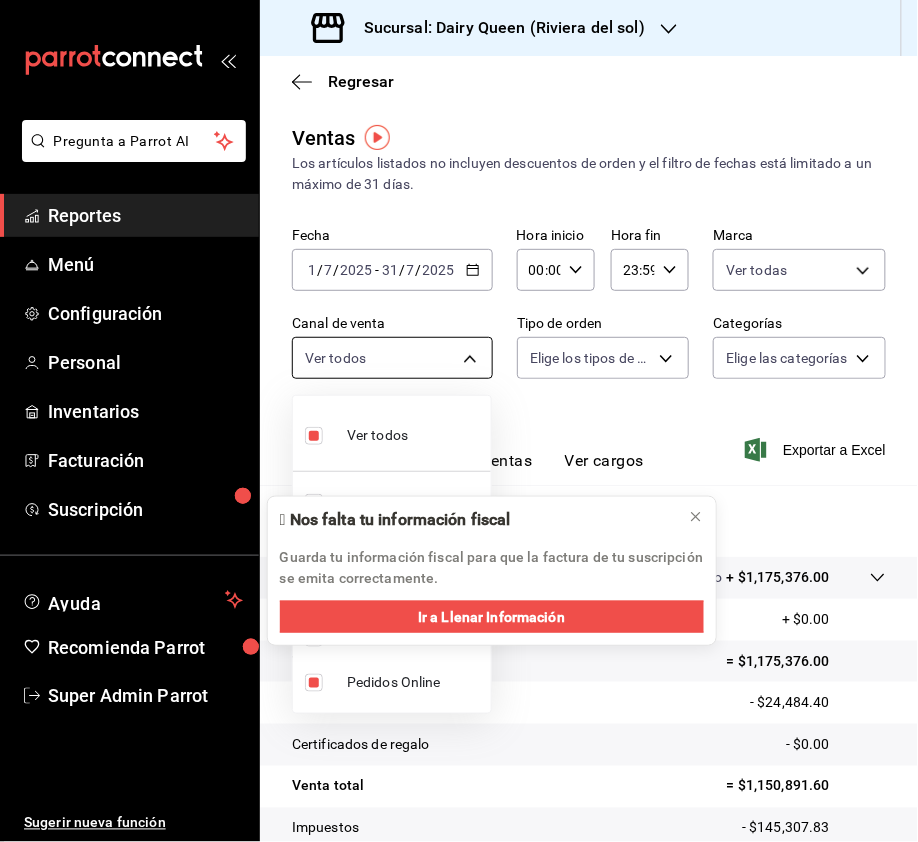 click on "Pregunta a Parrot AI Reportes   Menú   Configuración   Personal   Inventarios   Facturación   Suscripción   Ayuda Recomienda Parrot   Super Admin Parrot   Sugerir nueva función   Sucursal: Dairy Queen ([LOCATION]) Regresar Ventas Los artículos listados no incluyen descuentos de orden y el filtro de fechas está limitado a un máximo de 31 días. Fecha [DATE] [DATE] - [DATE] [DATE] Hora inicio 00:00 Hora inicio Hora fin 23:59 Hora fin Marca Ver todas [UUID] Canal de venta Ver todos PARROT,UBER_EATS,RAPPI,DIDI_FOOD,ONLINE Tipo de orden Elige los tipos de orden Categorías Elige las categorías Ver resumen Ver ventas Ver cargos Exportar a Excel Resumen Total artículos Da clic en la fila para ver el detalle por tipo de artículo + $1,175,376.00 Cargos por servicio + $0.00 Venta bruta = $1,175,376.00 Descuentos totales - $24,484.40 Certificados de regalo - $0.00 Venta total = $1,150,891.60 Impuestos - $145,307.83 Venta neta = $1,005,583.77 Ir a video" at bounding box center [459, 421] 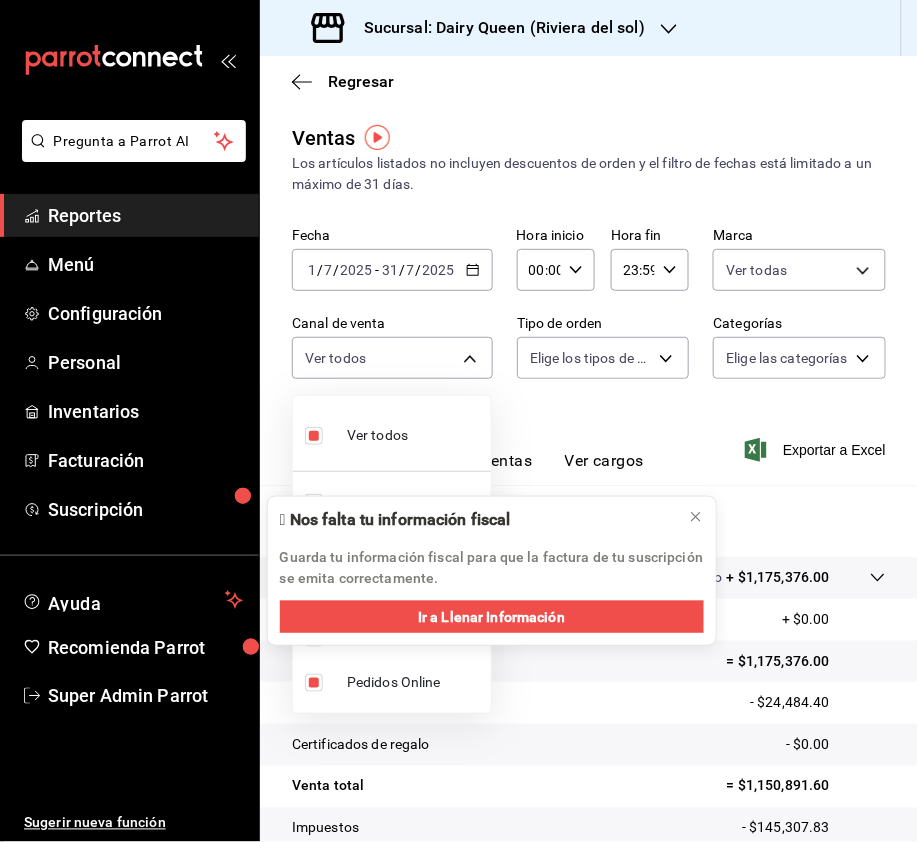 click at bounding box center (459, 421) 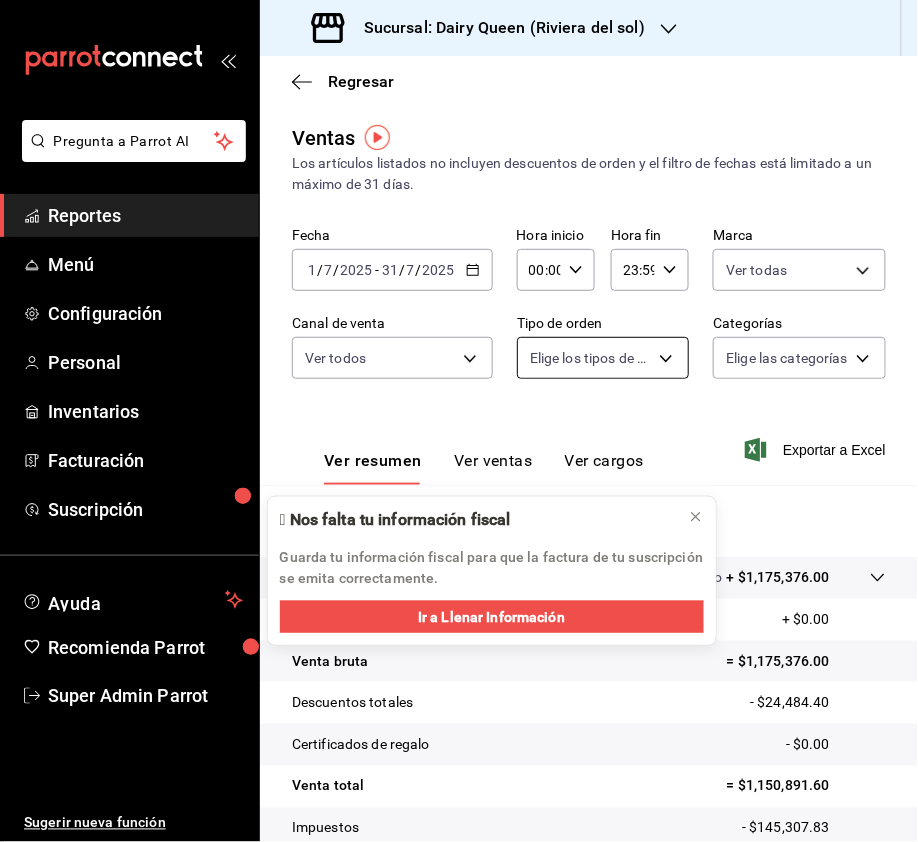 click on "Pregunta a Parrot AI Reportes   Menú   Configuración   Personal   Inventarios   Facturación   Suscripción   Ayuda Recomienda Parrot   Super Admin Parrot   Sugerir nueva función   Sucursal: Dairy Queen ([LOCATION]) Regresar Ventas Los artículos listados no incluyen descuentos de orden y el filtro de fechas está limitado a un máximo de 31 días. Fecha [DATE] [DATE] - [DATE] [DATE] Hora inicio 00:00 Hora inicio Hora fin 23:59 Hora fin Marca Ver todas [UUID] Canal de venta Ver todos PARROT,UBER_EATS,RAPPI,DIDI_FOOD,ONLINE Tipo de orden Elige los tipos de orden Categorías Elige las categorías Ver resumen Ver ventas Ver cargos Exportar a Excel Resumen Total artículos Da clic en la fila para ver el detalle por tipo de artículo + $1,175,376.00 Cargos por servicio + $0.00 Venta bruta = $1,175,376.00 Descuentos totales - $24,484.40 Certificados de regalo - $0.00 Venta total = $1,150,891.60 Impuestos - $145,307.83 Venta neta = $1,005,583.77 Ir a video" at bounding box center (459, 421) 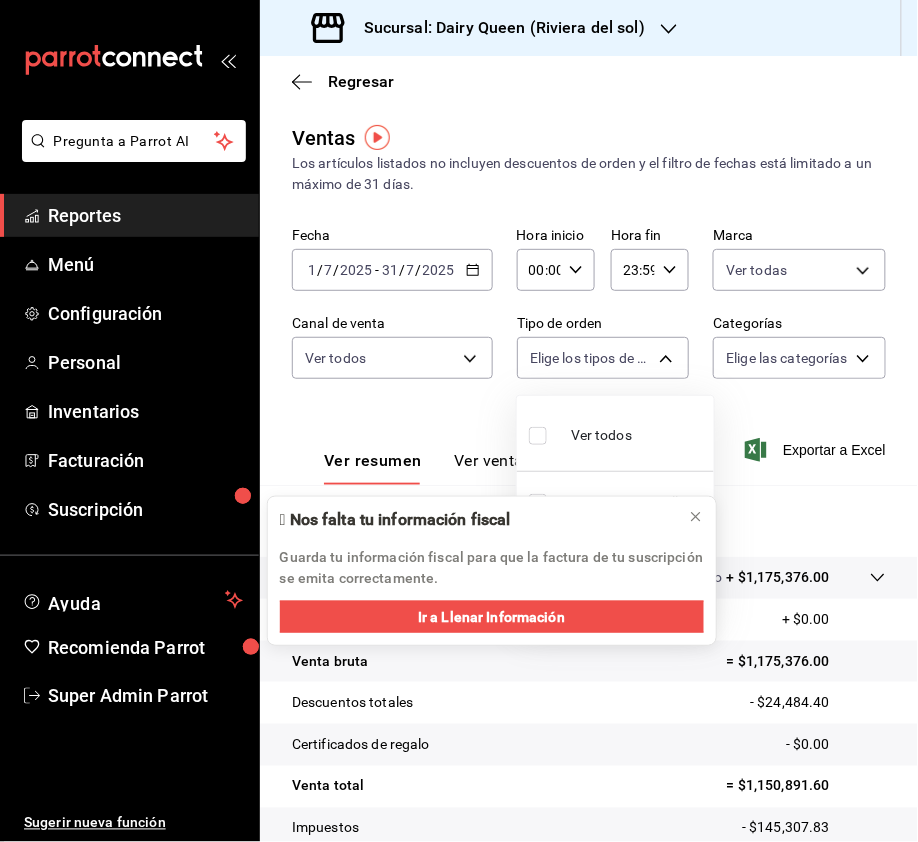 click at bounding box center (538, 436) 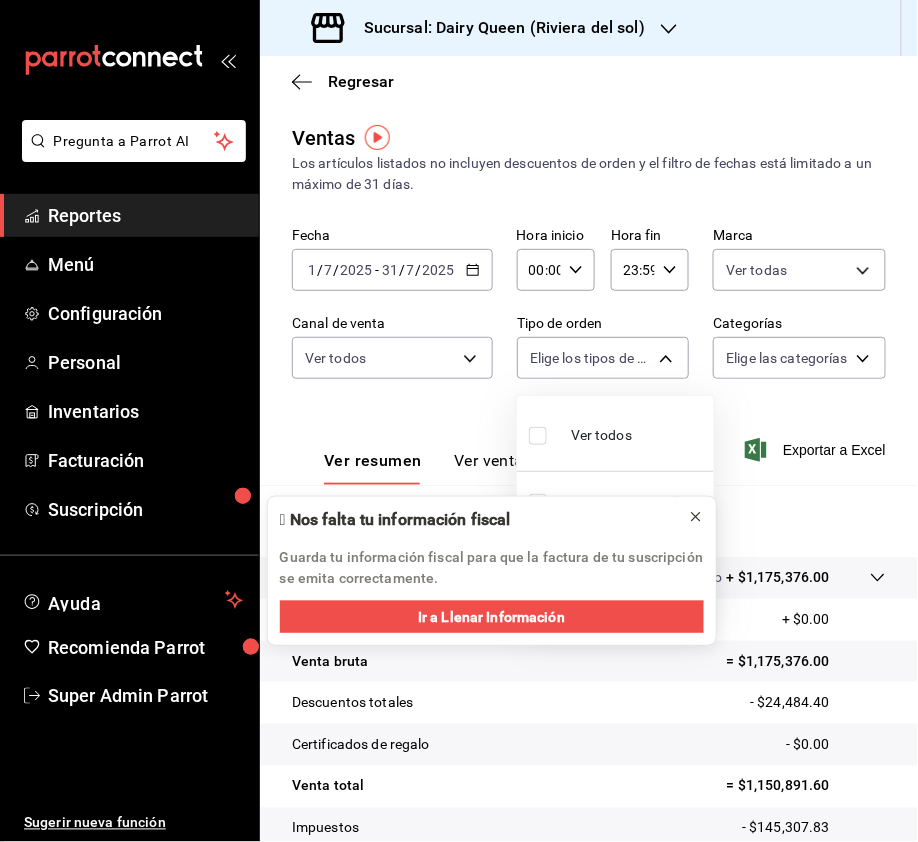 type on "[UUID],[UUID],[UUID]" 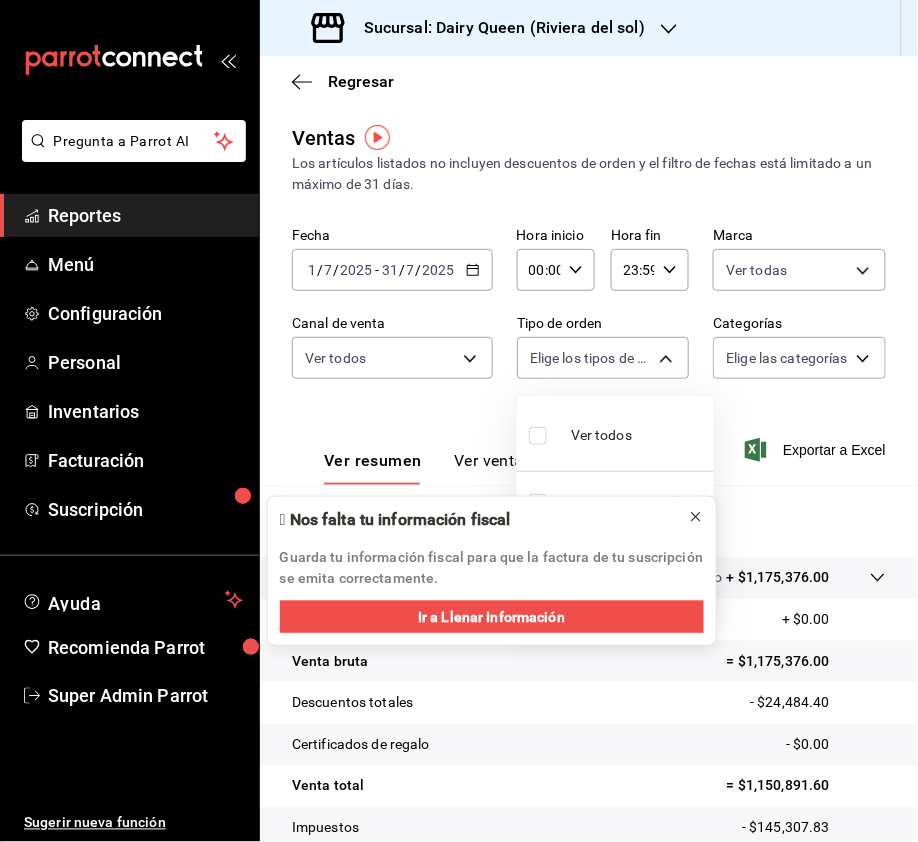 checkbox on "true" 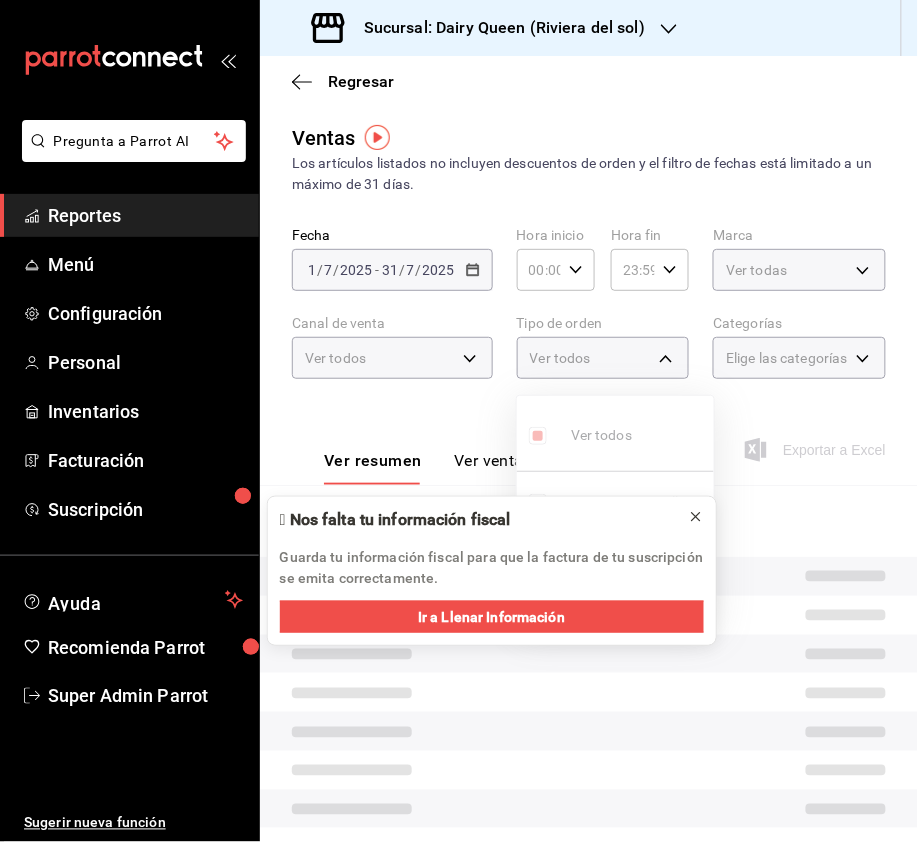 click at bounding box center (696, 517) 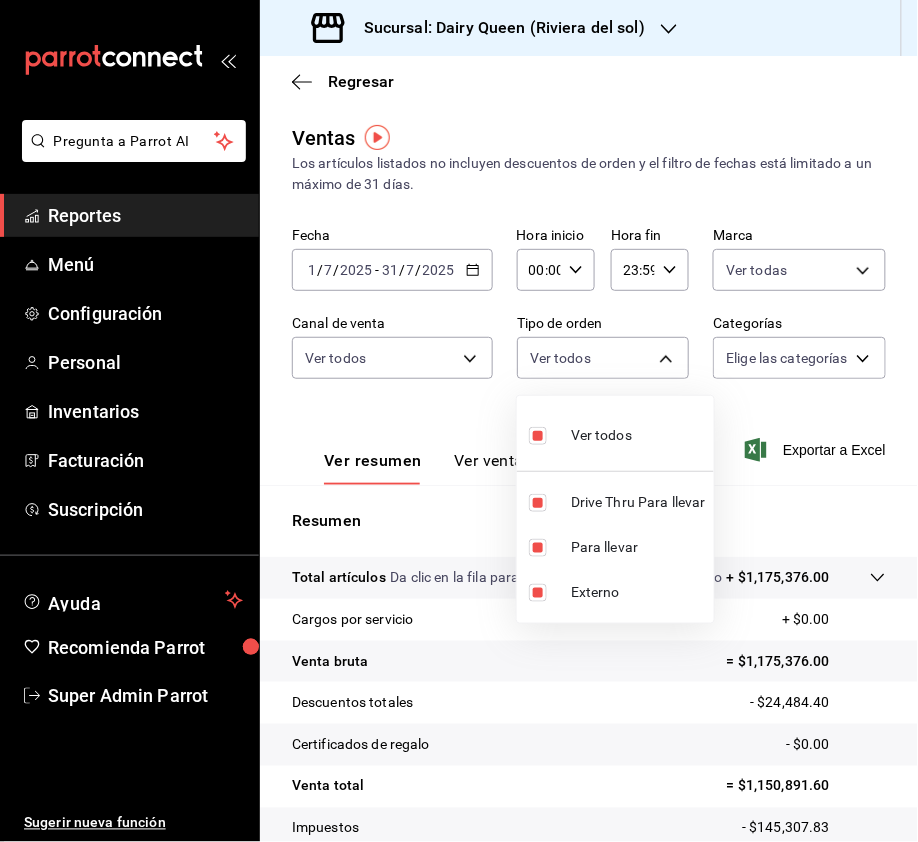 click at bounding box center [459, 421] 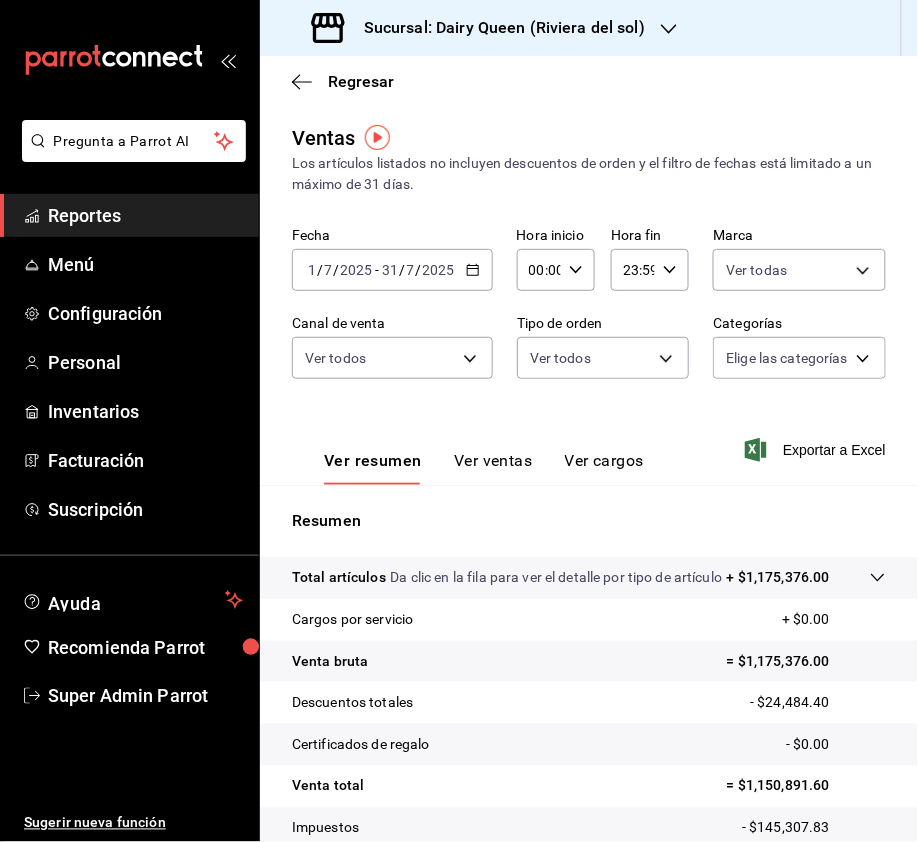 click on "Pregunta a Parrot AI Reportes   Menú   Configuración   Personal   Inventarios   Facturación   Suscripción   Ayuda Recomienda Parrot   Super Admin Parrot   Sugerir nueva función   Sucursal: Dairy Queen ([LOCATION]) Regresar Ventas Los artículos listados no incluyen descuentos de orden y el filtro de fechas está limitado a un máximo de 31 días. Fecha [DATE] [DATE] - [DATE] [DATE] Hora inicio 00:00 Hora inicio Hora fin 23:59 Hora fin Marca Ver todas [UUID] Canal de venta Ver todos PARROT,UBER_EATS,RAPPI,DIDI_FOOD,ONLINE Tipo de orden Ver todos [UUID],[UUID],[UUID] Categorías Elige las categorías Ver resumen Ver ventas Ver cargos Exportar a Excel Resumen Total artículos Da clic en la fila para ver el detalle por tipo de artículo + $1,175,376.00 Cargos por servicio + $0.00 Venta bruta = $1,175,376.00 Descuentos totales - $24,484.40 Certificados de regalo - $0.00 Venta total" at bounding box center (459, 421) 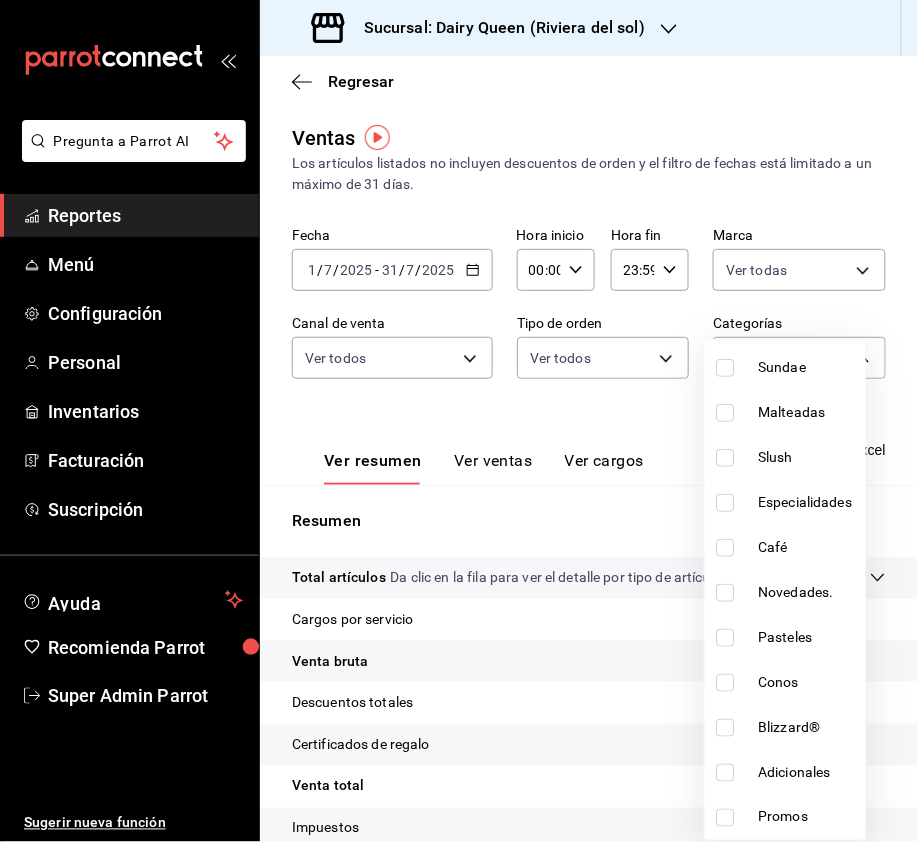 scroll, scrollTop: 0, scrollLeft: 0, axis: both 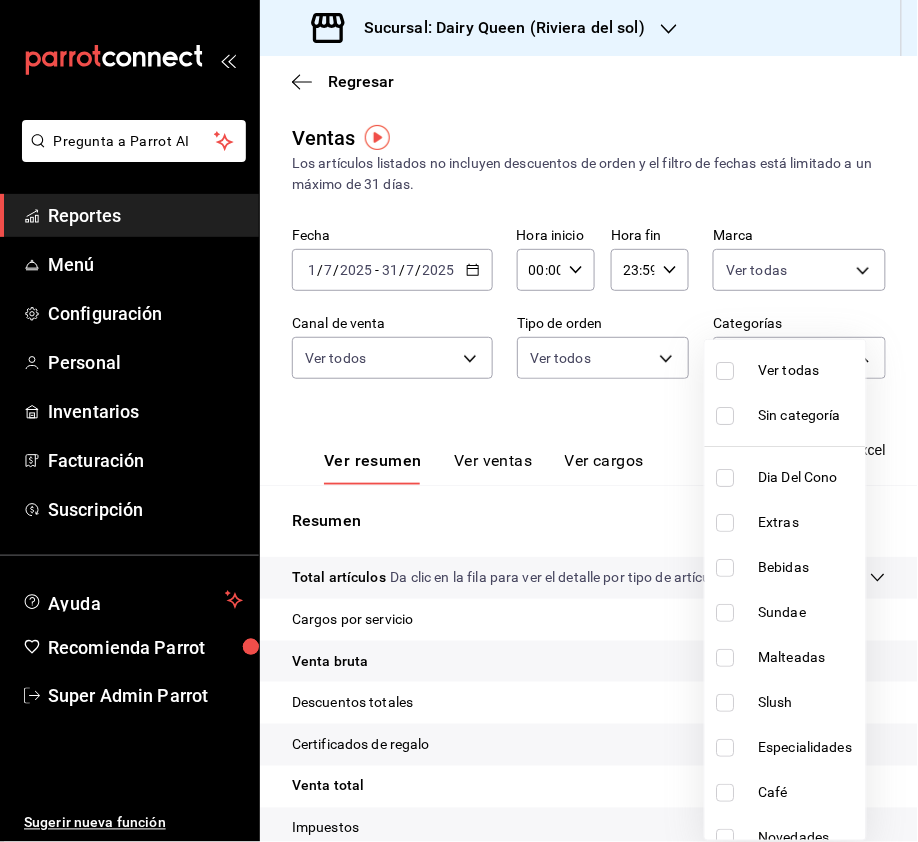 click at bounding box center (726, 371) 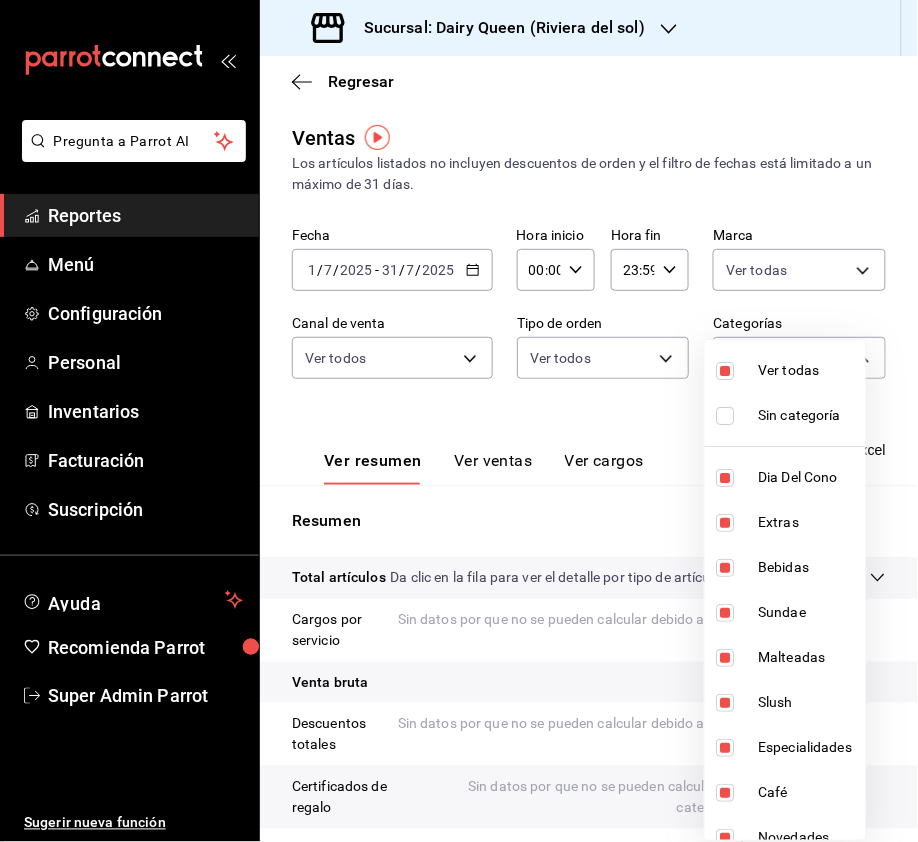 click at bounding box center (459, 421) 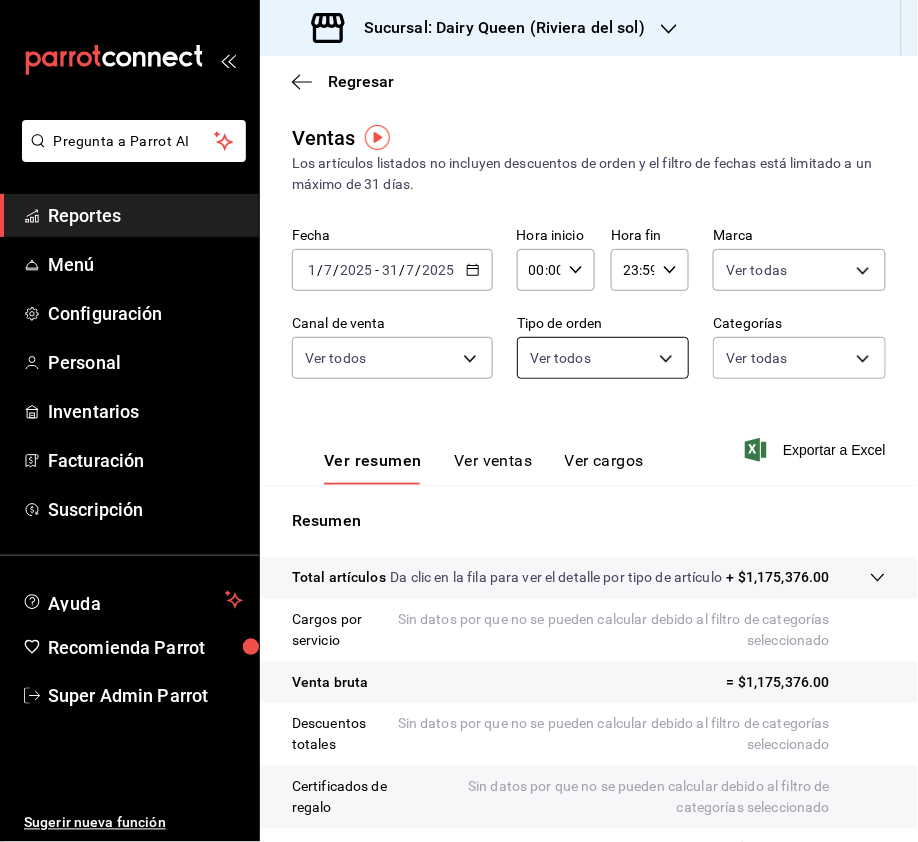 click on "Pregunta a Parrot AI Reportes   Menú   Configuración   Personal   Inventarios   Facturación   Suscripción   Ayuda Recomienda Parrot   Super Admin Parrot   Sugerir nueva función   Sucursal: Dairy Queen ([LOCATION]) Regresar Ventas Los artículos listados no incluyen descuentos de orden y el filtro de fechas está limitado a un máximo de 31 días. Fecha [DATE] [DATE] - [DATE] [DATE] Hora inicio 00:00 Hora inicio Hora fin 23:59 Hora fin Marca Ver todas [UUID] Canal de venta Ver todos PARROT,UBER_EATS,RAPPI,DIDI_FOOD,ONLINE Tipo de orden Ver todos [UUID],[UUID],[UUID] Categorías Ver todas Ver resumen Ver ventas Ver cargos Exportar a Excel Resumen Total artículos Da clic en la fila para ver el detalle por tipo de artículo + $1,175,376.00 Cargos por servicio  Sin datos por que no se pueden calcular debido al filtro de categorías seleccionado Venta bruta = $1,175,376.00 Descuentos totales" at bounding box center [459, 421] 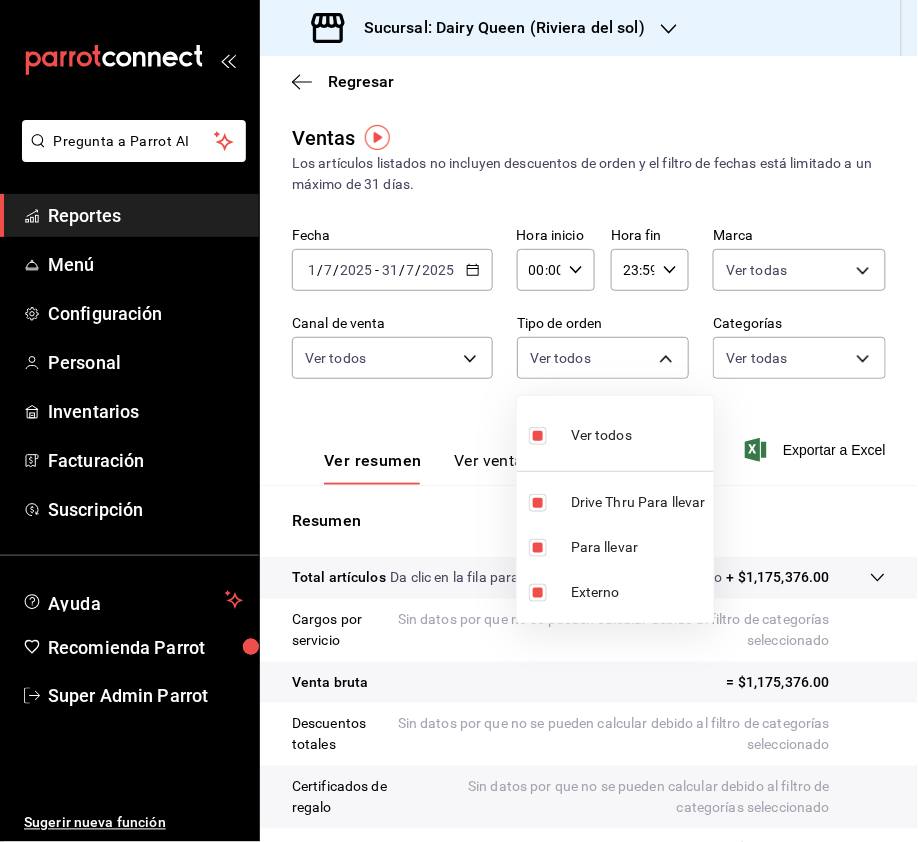click at bounding box center (538, 436) 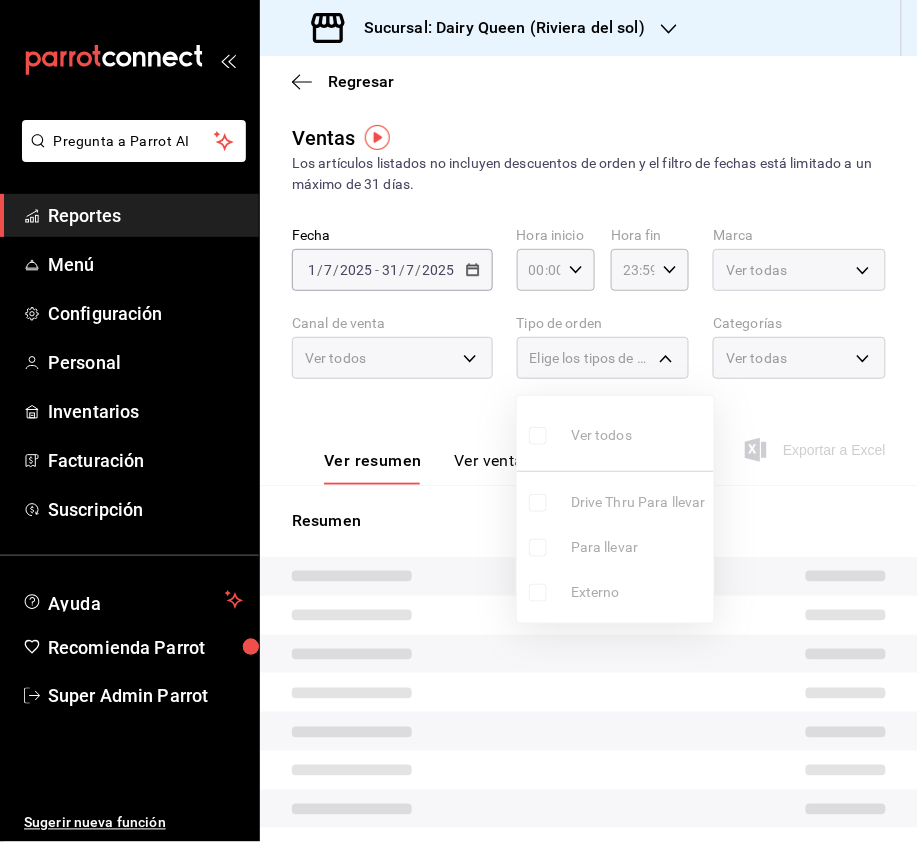click on "Ver todos Drive Thru Para llevar Para llevar Externo" at bounding box center [615, 509] 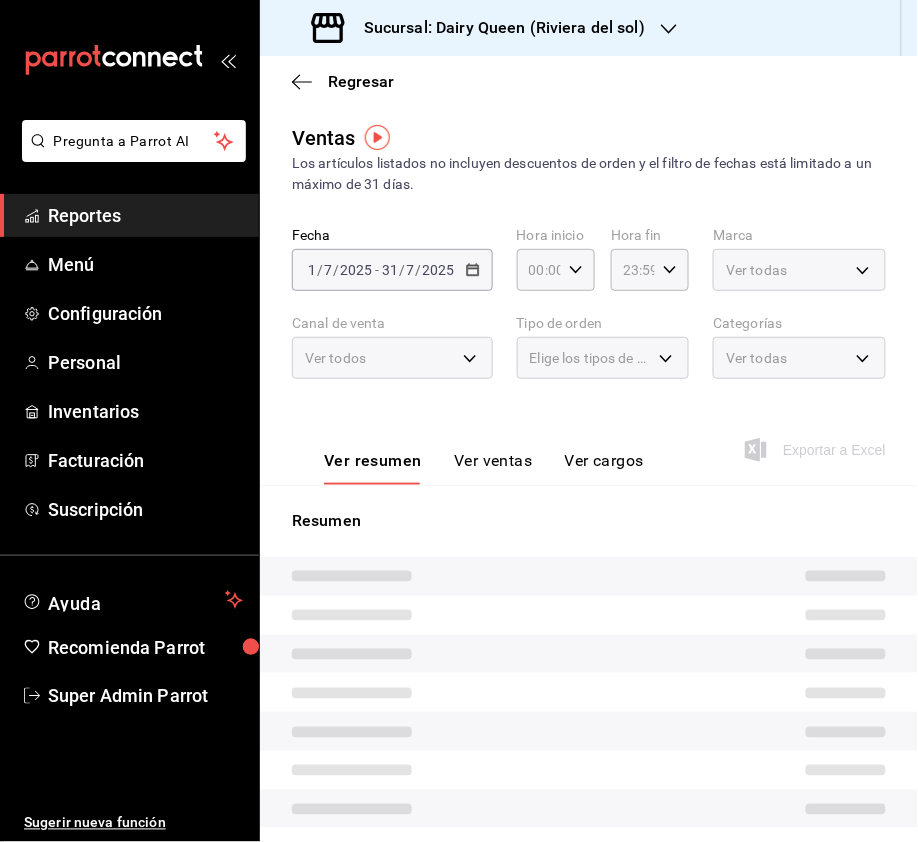 click on "Sucursal: Dairy Queen (Riviera del sol)" at bounding box center [496, 28] 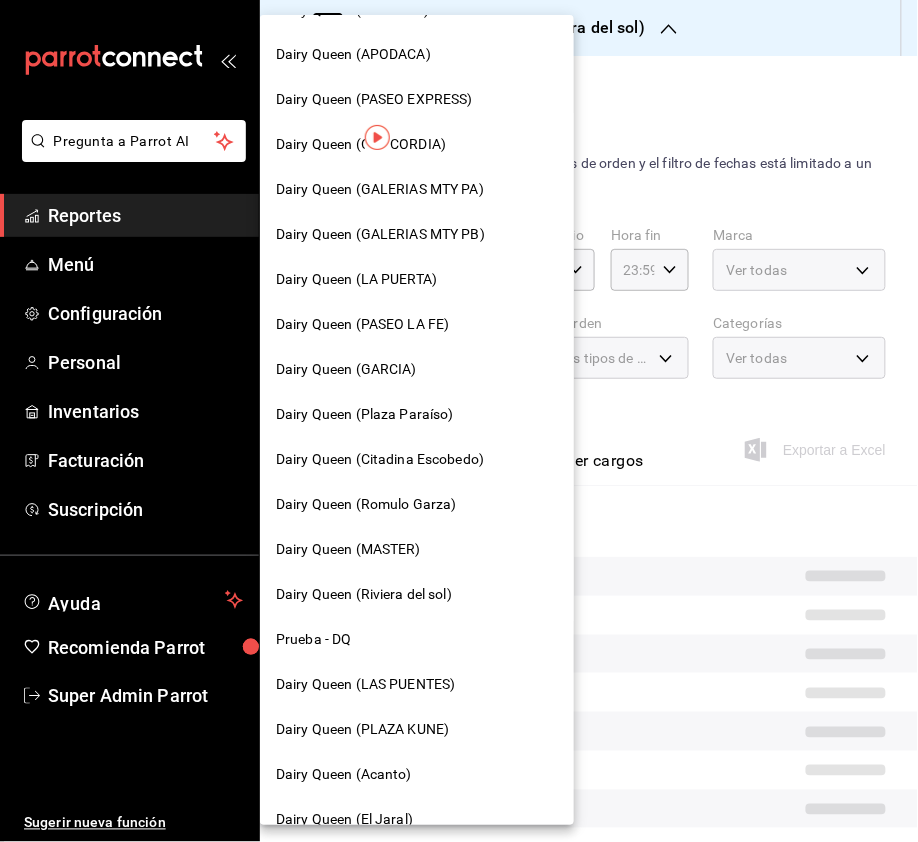 scroll, scrollTop: 690, scrollLeft: 0, axis: vertical 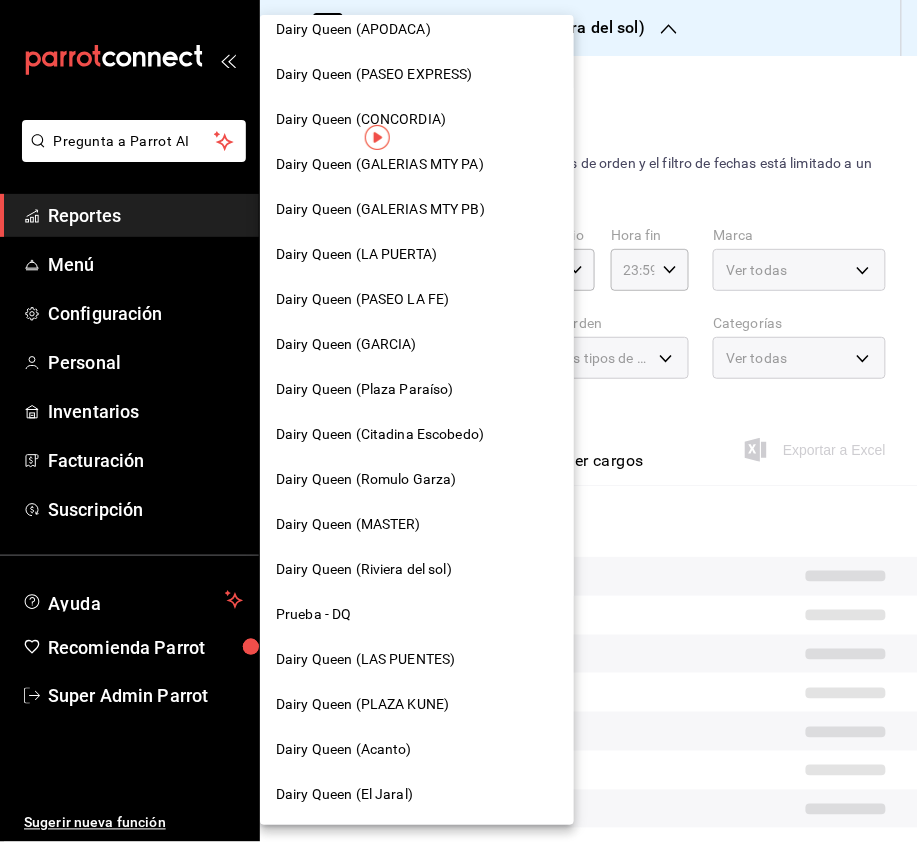 click on "Dairy Queen (El Jaral)" at bounding box center (417, 795) 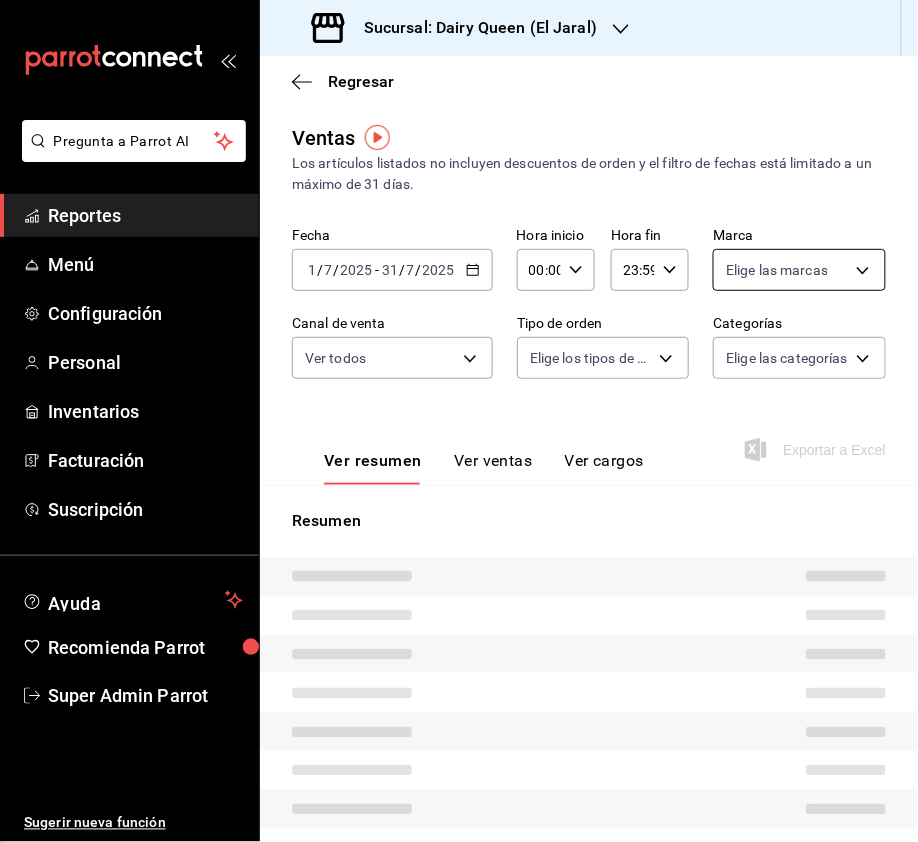 type on "PARROT,UBER_EATS,RAPPI,DIDI_FOOD,ONLINE" 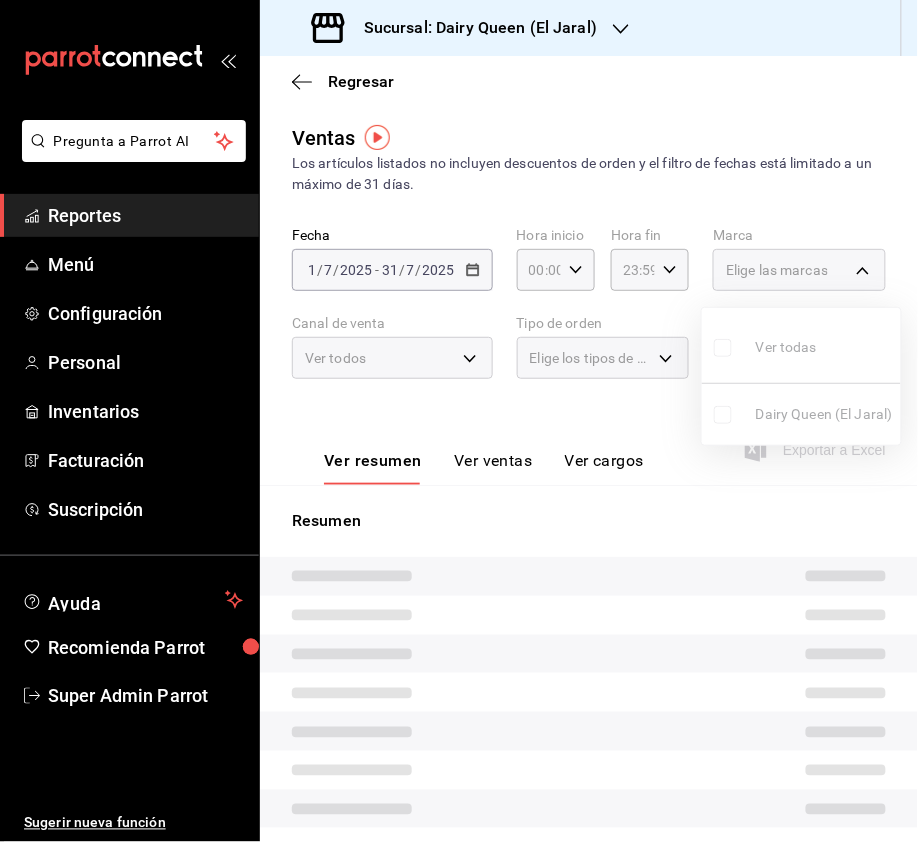 click on "Ver todas Dairy Queen ([LOCATION])" at bounding box center (801, 376) 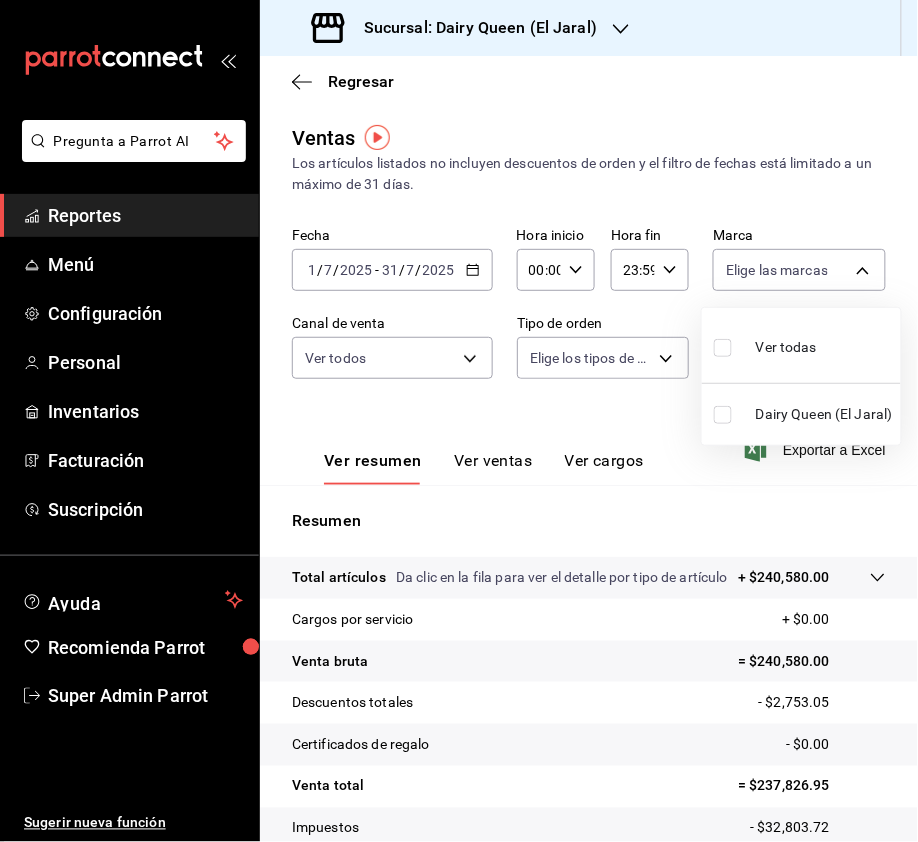 click at bounding box center [723, 348] 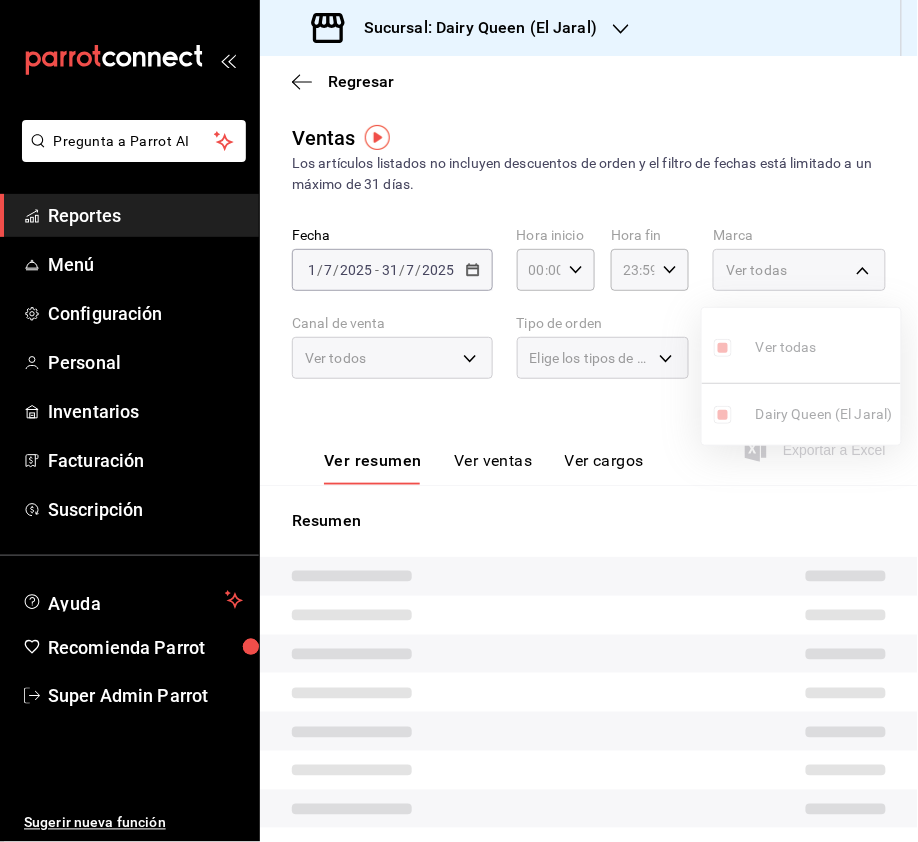 click at bounding box center (459, 421) 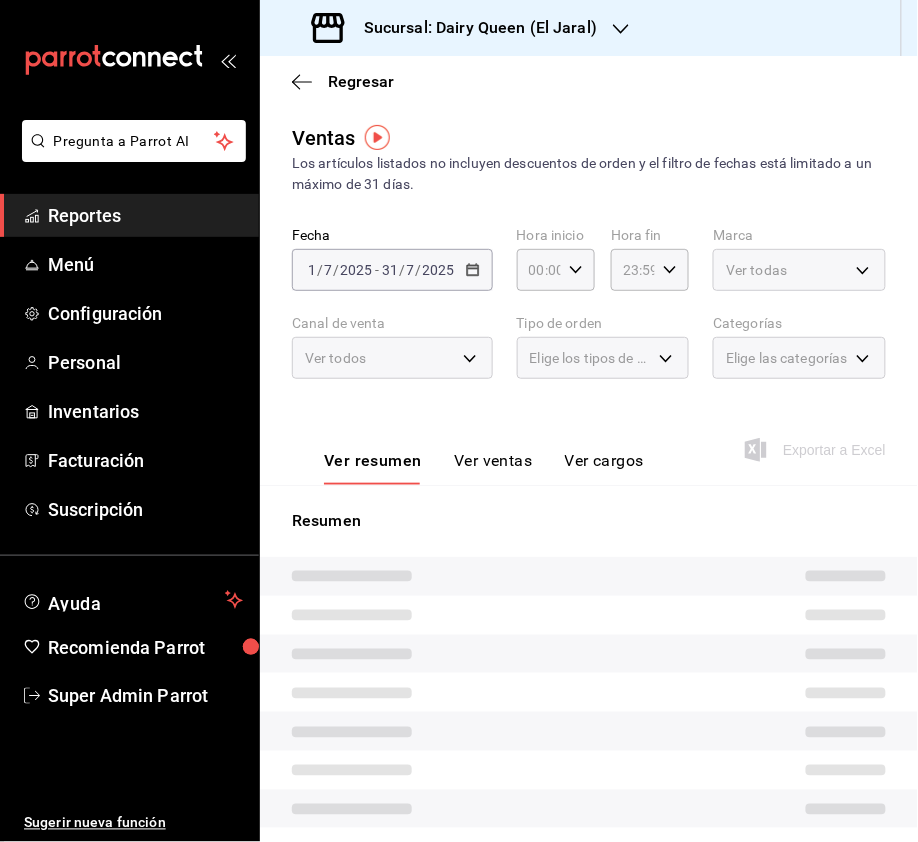 click on "Ver todos" at bounding box center (392, 358) 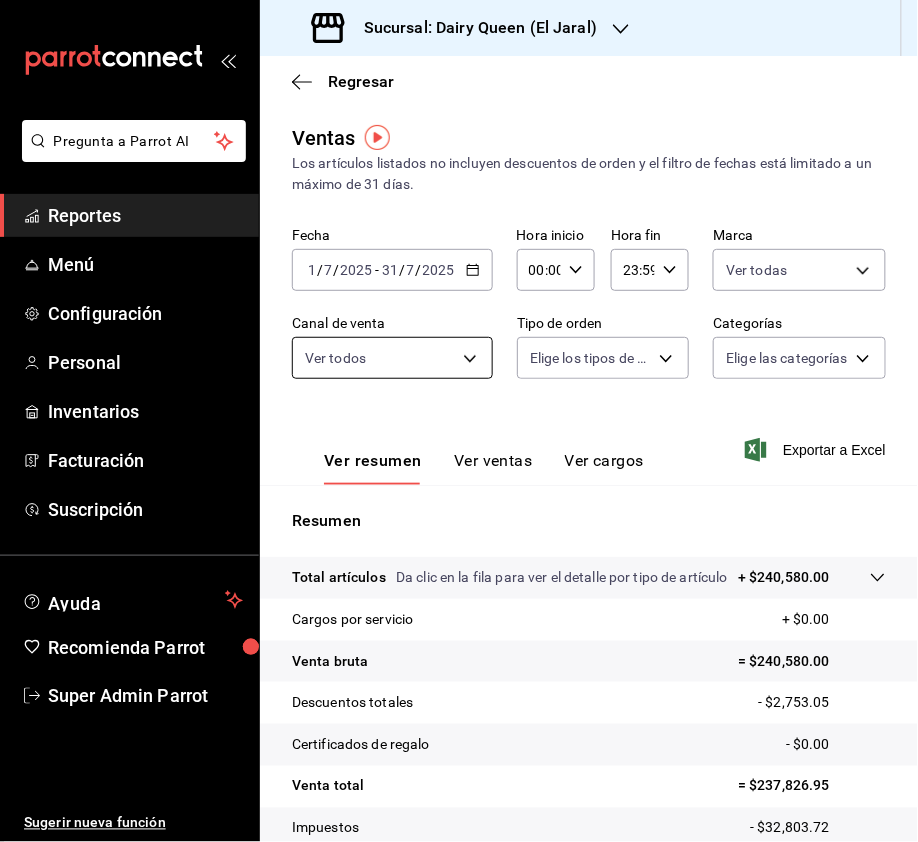 click on "Pregunta a Parrot AI Reportes   Menú   Configuración   Personal   Inventarios   Facturación   Suscripción   Ayuda Recomienda Parrot   Super Admin Parrot   Sugerir nueva función   Sucursal: Dairy Queen ([LOCATION]) Regresar Ventas Los artículos listados no incluyen descuentos de orden y el filtro de fechas está limitado a un máximo de 31 días. Fecha [DATE] [DATE] - [DATE] [DATE] Hora inicio 00:00 Hora inicio Hora fin 23:59 Hora fin Marca Ver todas [UUID] Canal de venta Ver todos PARROT,UBER_EATS,RAPPI,DIDI_FOOD,ONLINE Tipo de orden Elige los tipos de orden Categorías Elige las categorías Ver resumen Ver ventas Ver cargos Exportar a Excel Resumen Total artículos Da clic en la fila para ver el detalle por tipo de artículo + $240,580.00 Cargos por servicio + $0.00 Venta bruta = $240,580.00 Descuentos totales - $2,753.05 Certificados de regalo - $0.00 Venta total = $237,826.95 Impuestos - $32,803.72 Venta neta = $205,023.23 Ver video tutorial Ir a video" at bounding box center (459, 421) 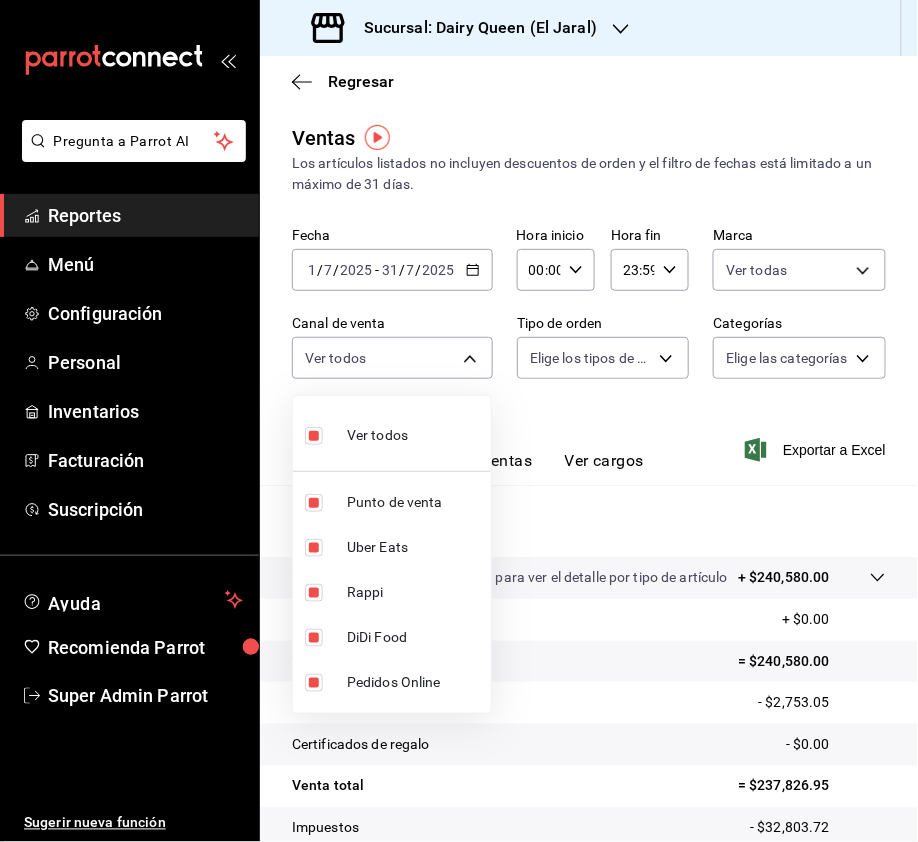click at bounding box center [459, 421] 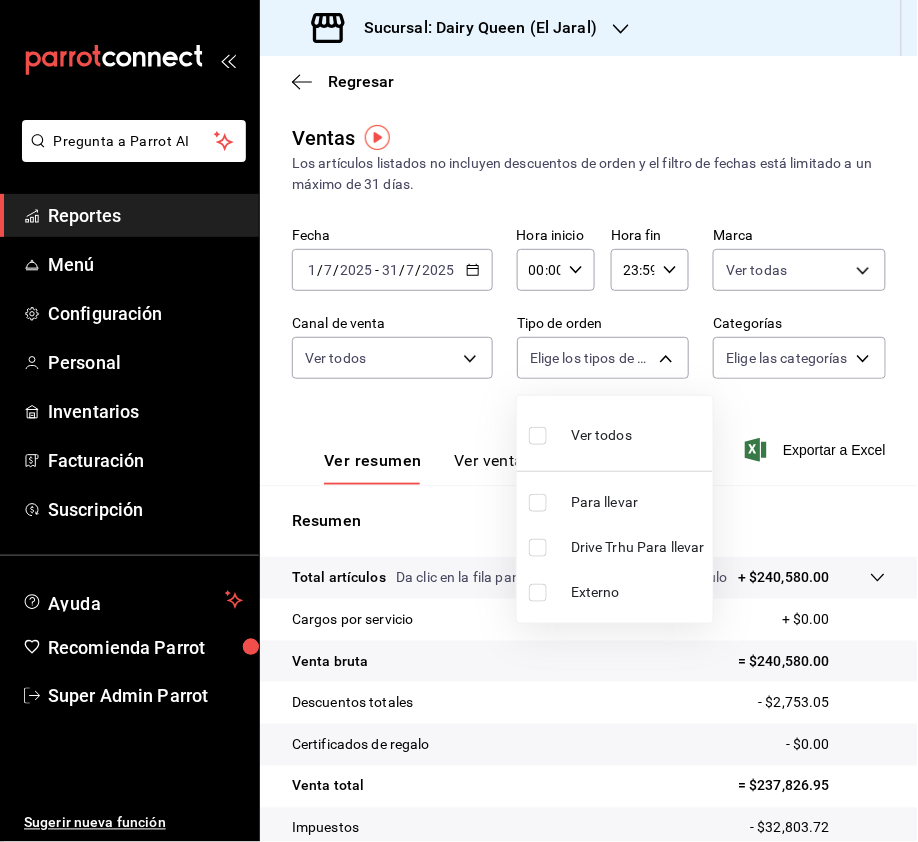 click on "Pregunta a Parrot AI Reportes   Menú   Configuración   Personal   Inventarios   Facturación   Suscripción   Ayuda Recomienda Parrot   Super Admin Parrot   Sugerir nueva función   Sucursal: Dairy Queen ([LOCATION]) Regresar Ventas Los artículos listados no incluyen descuentos de orden y el filtro de fechas está limitado a un máximo de 31 días. Fecha [DATE] [DATE] - [DATE] [DATE] Hora inicio 00:00 Hora inicio Hora fin 23:59 Hora fin Marca Ver todas [UUID] Canal de venta Ver todos PARROT,UBER_EATS,RAPPI,DIDI_FOOD,ONLINE Tipo de orden Elige los tipos de orden Categorías Elige las categorías Ver resumen Ver ventas Ver cargos Exportar a Excel Resumen Total artículos Da clic en la fila para ver el detalle por tipo de artículo + $240,580.00 Cargos por servicio + $0.00 Venta bruta = $240,580.00 Descuentos totales - $2,753.05 Certificados de regalo - $0.00 Venta total = $237,826.95 Impuestos - $32,803.72 Venta neta = $205,023.23 Ver video tutorial Ir a video" at bounding box center (459, 421) 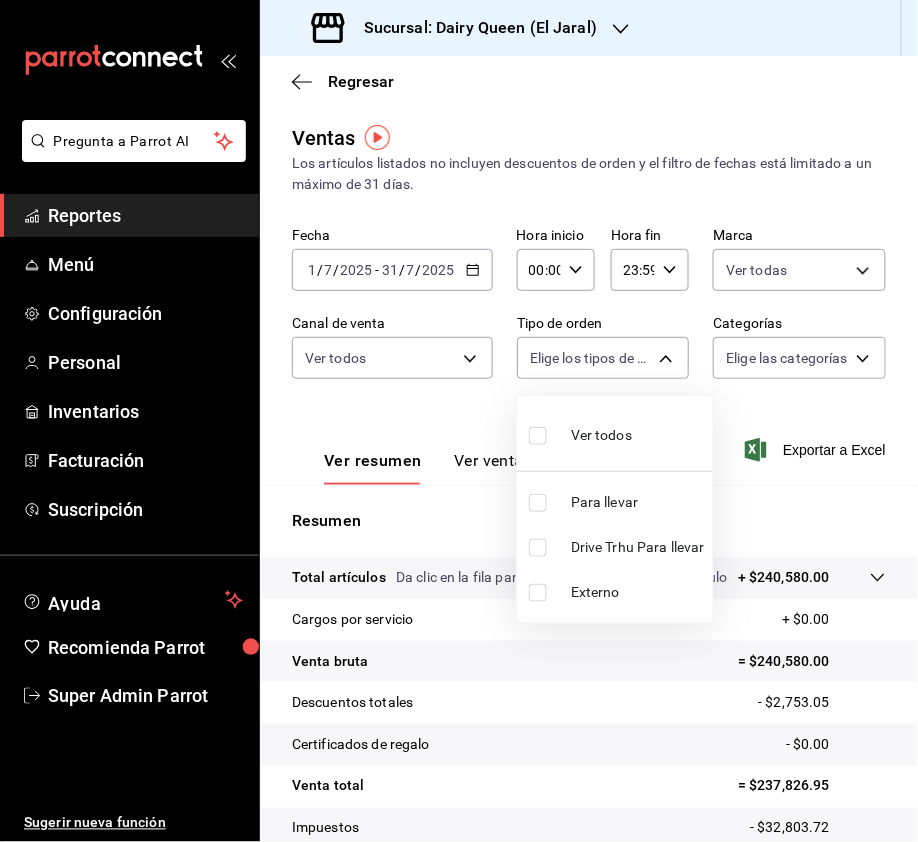 click at bounding box center [538, 548] 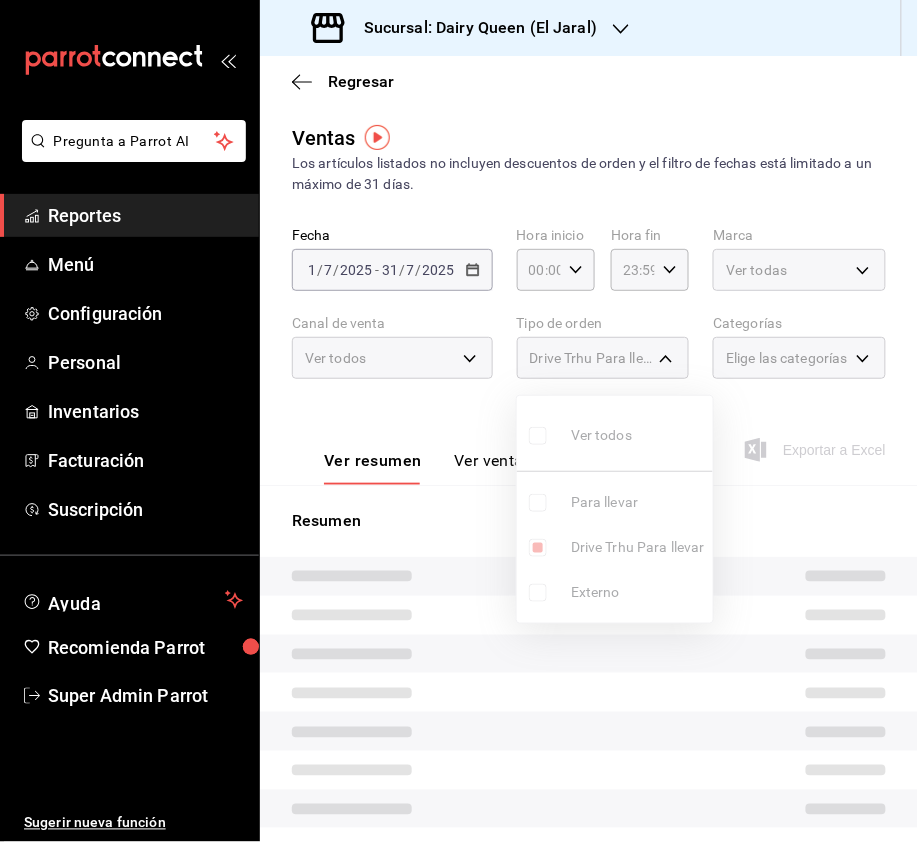 click at bounding box center (459, 421) 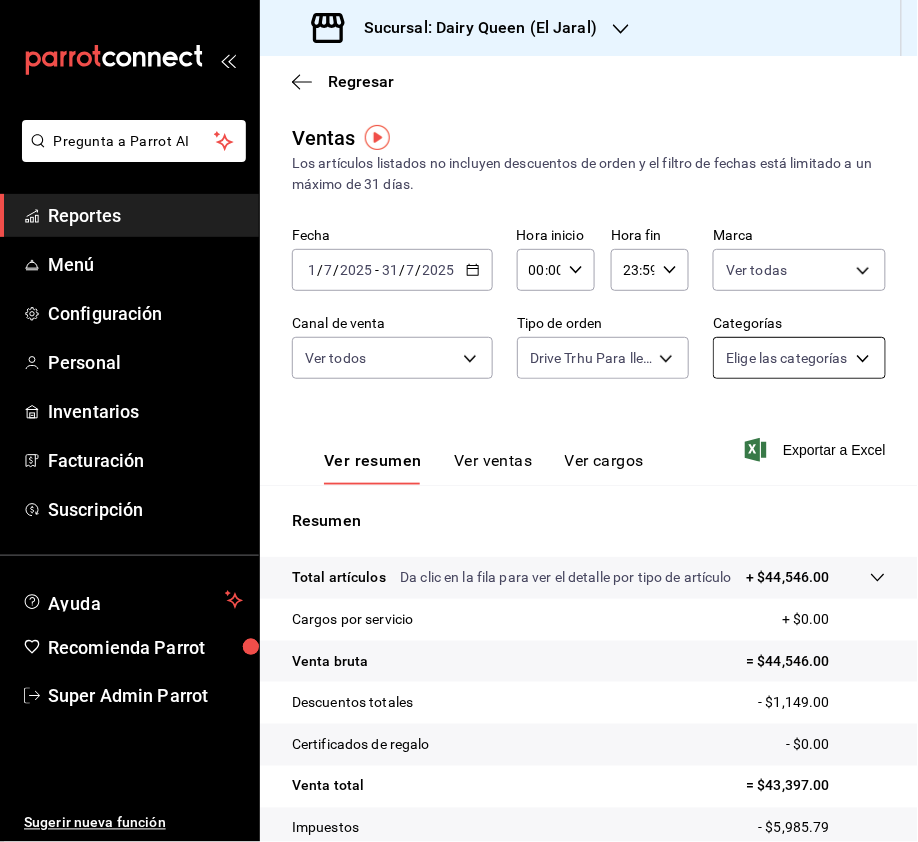 click on "Pregunta a Parrot AI Reportes   Menú   Configuración   Personal   Inventarios   Facturación   Suscripción   Ayuda Recomienda Parrot   Super Admin Parrot   Sugerir nueva función   Sucursal: Dairy Queen ([LOCATION]) Regresar Ventas Los artículos listados no incluyen descuentos de orden y el filtro de fechas está limitado a un máximo de 31 días. Fecha [DATE] [DATE] - [DATE] [DATE] Hora inicio 00:00 Hora inicio Hora fin 23:59 Hora fin Marca Ver todas [UUID] Canal de venta Ver todos PARROT,UBER_EATS,RAPPI,DIDI_FOOD,ONLINE Tipo de orden Drive Trhu Para llevar [UUID] Categorías Elige las categorías Ver resumen Ver ventas Ver cargos Exportar a Excel Resumen Total artículos Da clic en la fila para ver el detalle por tipo de artículo + $44,546.00 Cargos por servicio + $0.00 Venta bruta = $44,546.00 Descuentos totales - $1,149.00 Certificados de regalo - $0.00 Venta total = $43,397.00 Impuestos - $5,985.79 Venta neta = $37,411.21" at bounding box center (459, 421) 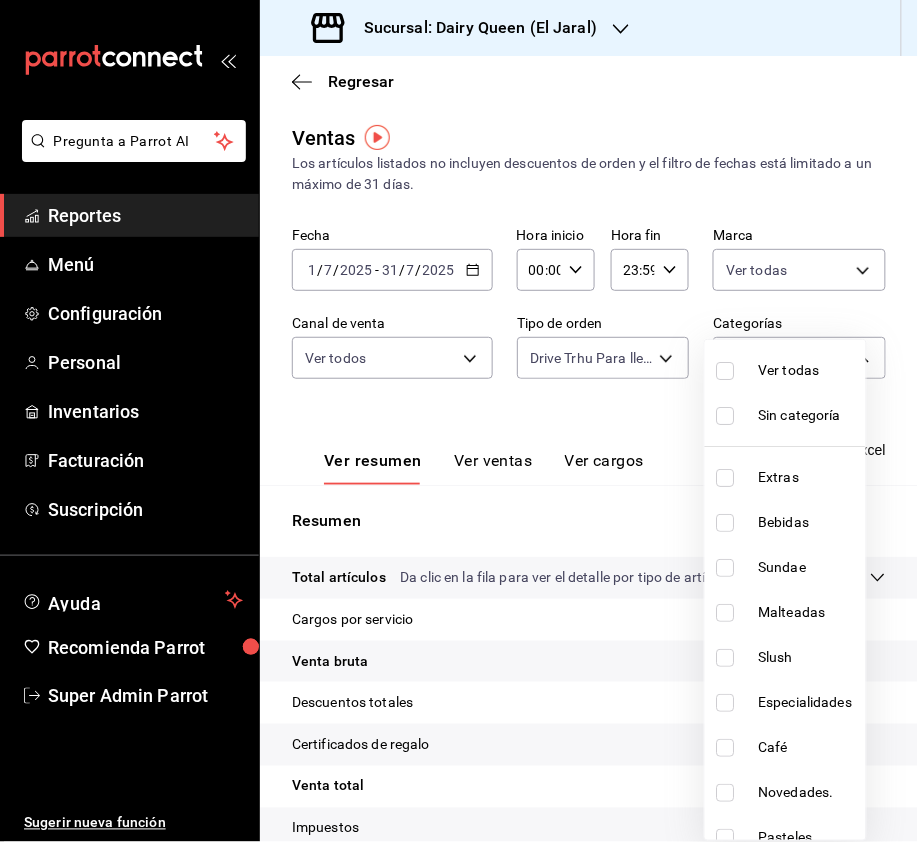 click at bounding box center (726, 371) 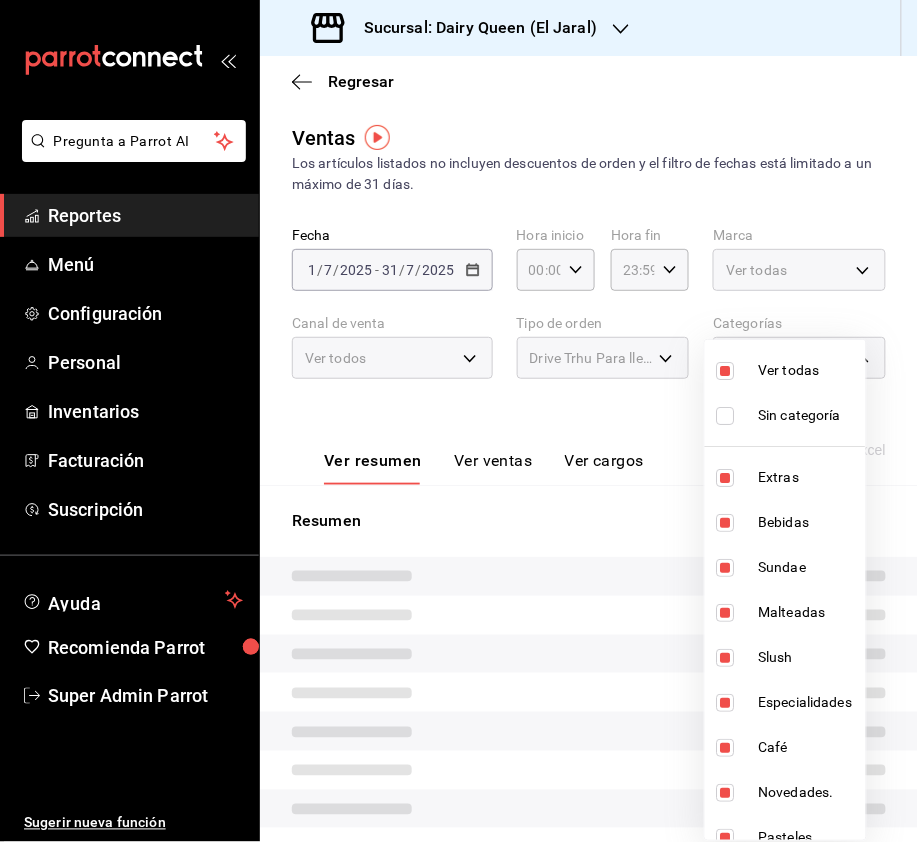 click at bounding box center (459, 421) 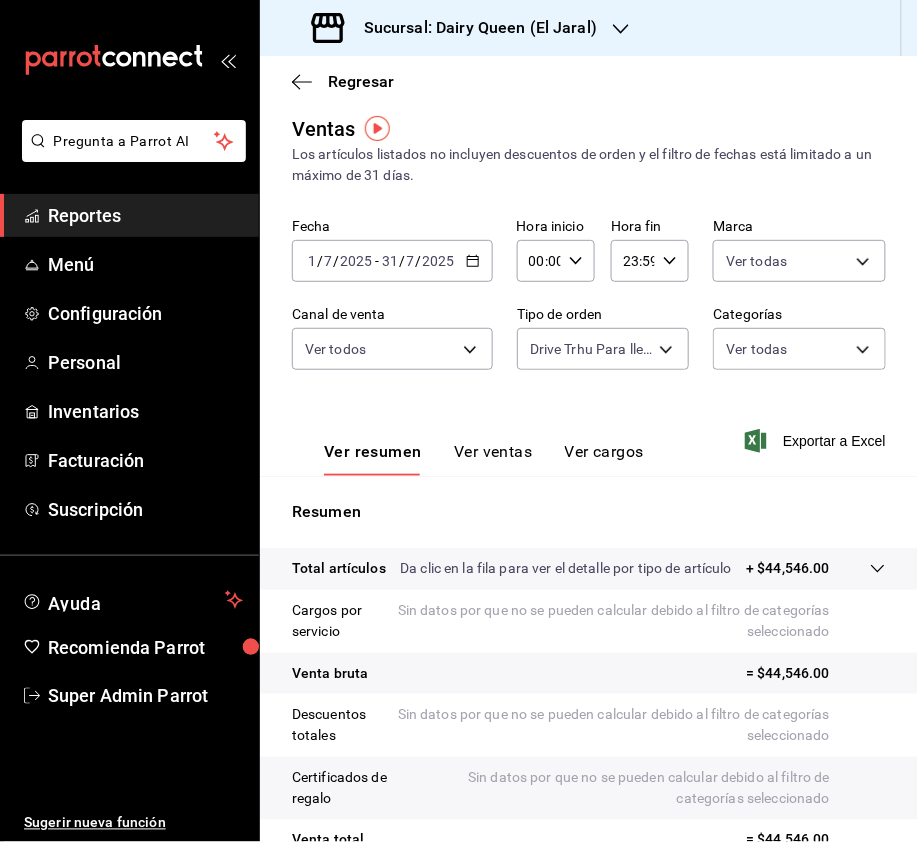 scroll, scrollTop: 0, scrollLeft: 0, axis: both 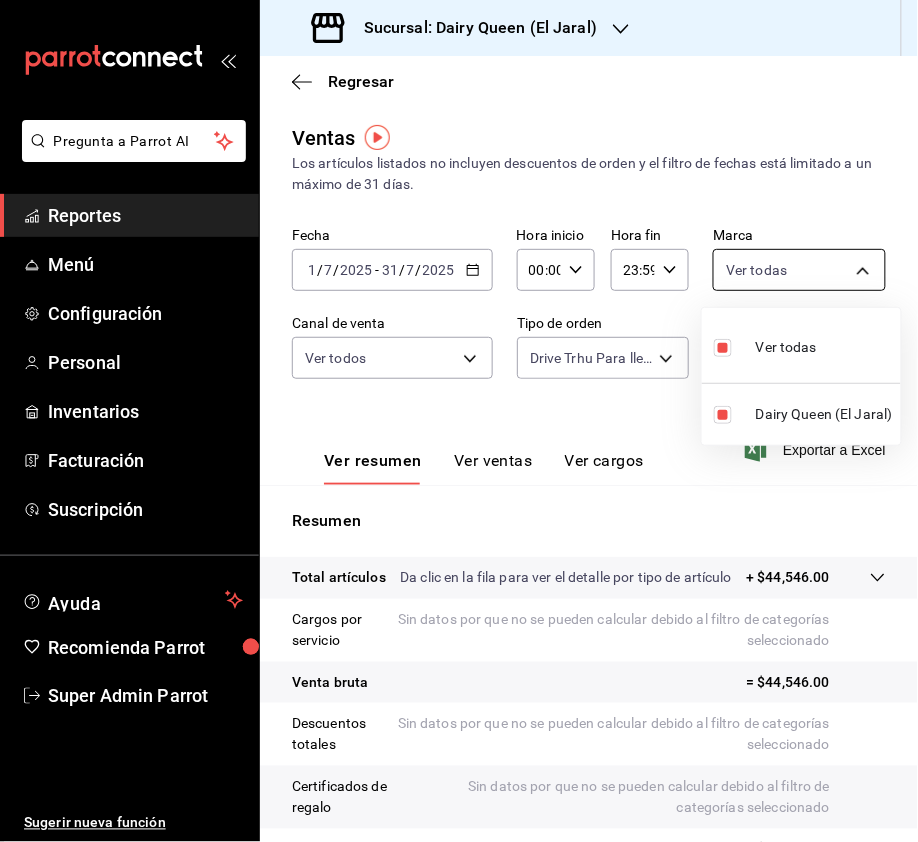 click on "Pregunta a Parrot AI Reportes   Menú   Configuración   Personal   Inventarios   Facturación   Suscripción   Ayuda Recomienda Parrot   Super Admin Parrot   Sugerir nueva función   Sucursal: Dairy Queen ([LOCATION]) Regresar Ventas Los artículos listados no incluyen descuentos de orden y el filtro de fechas está limitado a un máximo de 31 días. Fecha [DATE] [DATE] - [DATE] [DATE] Hora inicio 00:00 Hora inicio Hora fin 23:59 Hora fin Marca Ver todas [UUID] Canal de venta Ver todos PARROT,UBER_EATS,RAPPI,DIDI_FOOD,ONLINE Tipo de orden Drive Trhu Para llevar [UUID] Categorías Ver todas Ver resumen Ver ventas Ver cargos Exportar a Excel Resumen Total artículos Da clic en la fila para ver el detalle por tipo de artículo + $44,546.00 Cargos por servicio  Sin datos por que no se pueden calcular debido al filtro de categorías seleccionado Venta bruta = $44,546.00 Descuentos totales Certificados de regalo Venta total = $44,546.00" at bounding box center (459, 421) 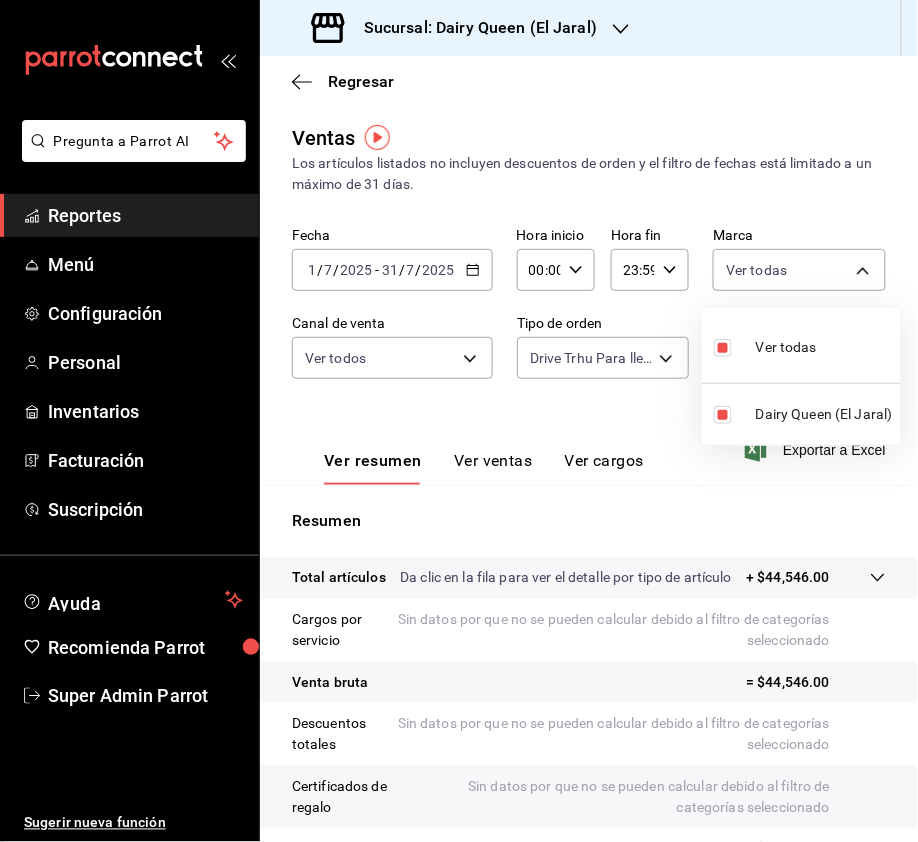 click at bounding box center (459, 421) 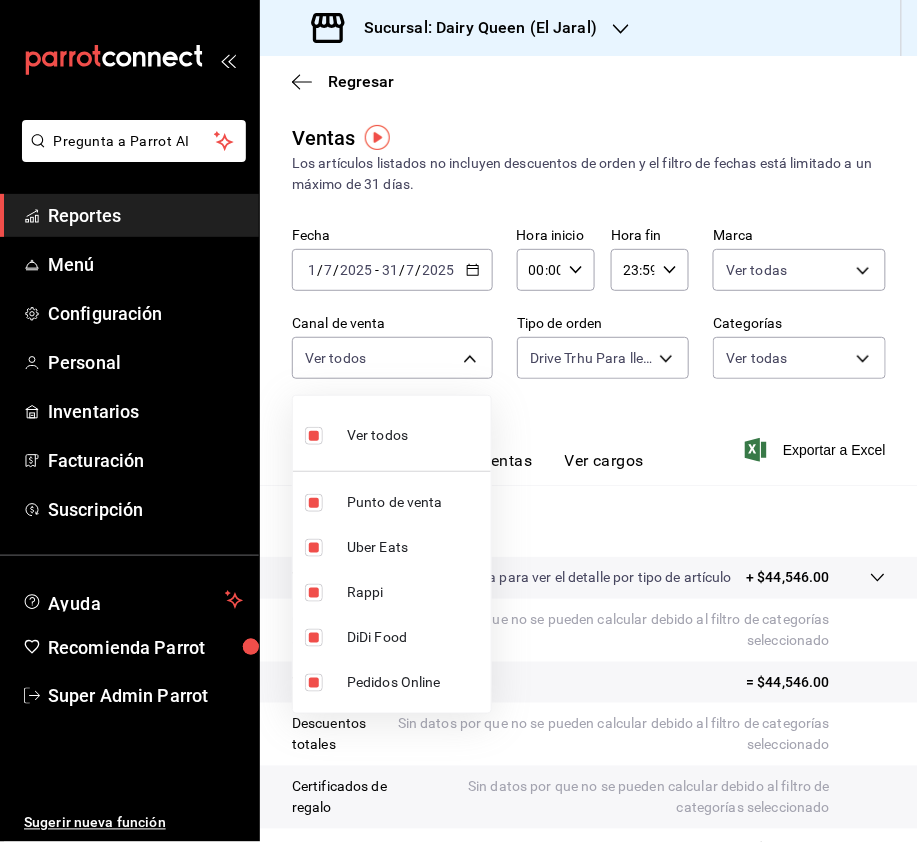 click on "Pregunta a Parrot AI Reportes   Menú   Configuración   Personal   Inventarios   Facturación   Suscripción   Ayuda Recomienda Parrot   Super Admin Parrot   Sugerir nueva función   Sucursal: Dairy Queen ([LOCATION]) Regresar Ventas Los artículos listados no incluyen descuentos de orden y el filtro de fechas está limitado a un máximo de 31 días. Fecha [DATE] [DATE] - [DATE] [DATE] Hora inicio 00:00 Hora inicio Hora fin 23:59 Hora fin Marca Ver todas [UUID] Canal de venta Ver todos PARROT,UBER_EATS,RAPPI,DIDI_FOOD,ONLINE Tipo de orden Drive Trhu Para llevar [UUID] Categorías Ver todas Ver resumen Ver ventas Ver cargos Exportar a Excel Resumen Total artículos Da clic en la fila para ver el detalle por tipo de artículo + $44,546.00 Cargos por servicio  Sin datos por que no se pueden calcular debido al filtro de categorías seleccionado Venta bruta = $44,546.00 Descuentos totales Certificados de regalo Venta total = $44,546.00" at bounding box center (459, 421) 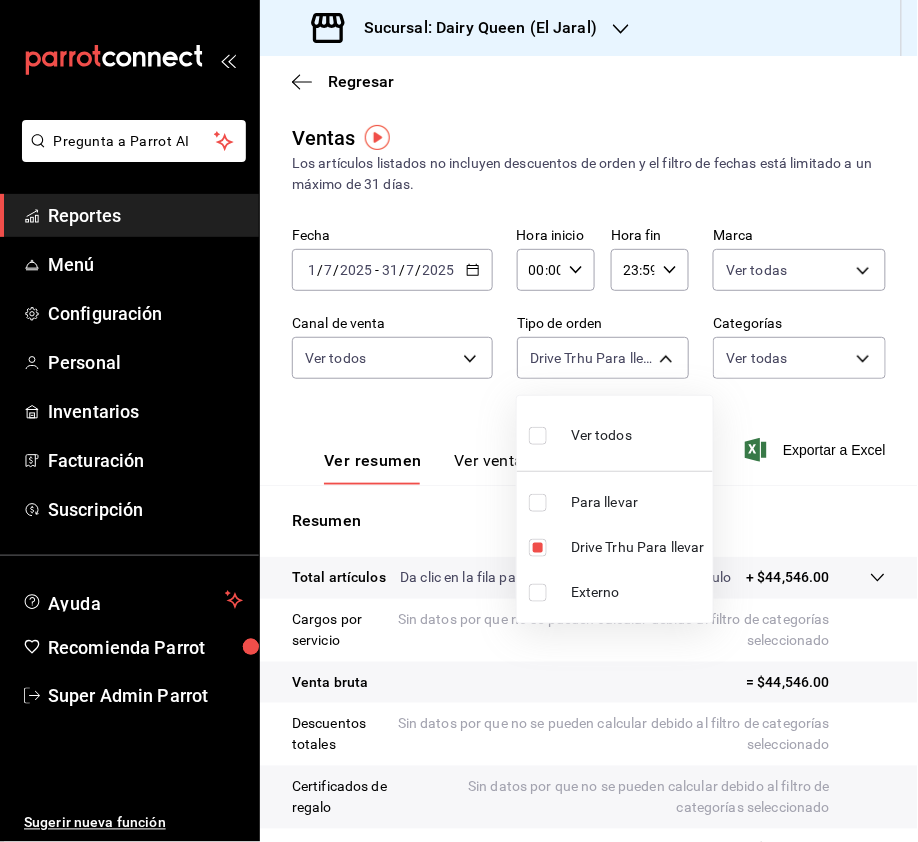 click on "Pregunta a Parrot AI Reportes   Menú   Configuración   Personal   Inventarios   Facturación   Suscripción   Ayuda Recomienda Parrot   Super Admin Parrot   Sugerir nueva función   Sucursal: Dairy Queen ([LOCATION]) Regresar Ventas Los artículos listados no incluyen descuentos de orden y el filtro de fechas está limitado a un máximo de 31 días. Fecha [DATE] [DATE] - [DATE] [DATE] Hora inicio 00:00 Hora inicio Hora fin 23:59 Hora fin Marca Ver todas [UUID] Canal de venta Ver todos PARROT,UBER_EATS,RAPPI,DIDI_FOOD,ONLINE Tipo de orden Drive Trhu Para llevar [UUID] Categorías Ver todas Ver resumen Ver ventas Ver cargos Exportar a Excel Resumen Total artículos Da clic en la fila para ver el detalle por tipo de artículo + $44,546.00 Cargos por servicio  Sin datos por que no se pueden calcular debido al filtro de categorías seleccionado Venta bruta = $44,546.00 Descuentos totales Certificados de regalo Venta total = $44,546.00" at bounding box center (459, 421) 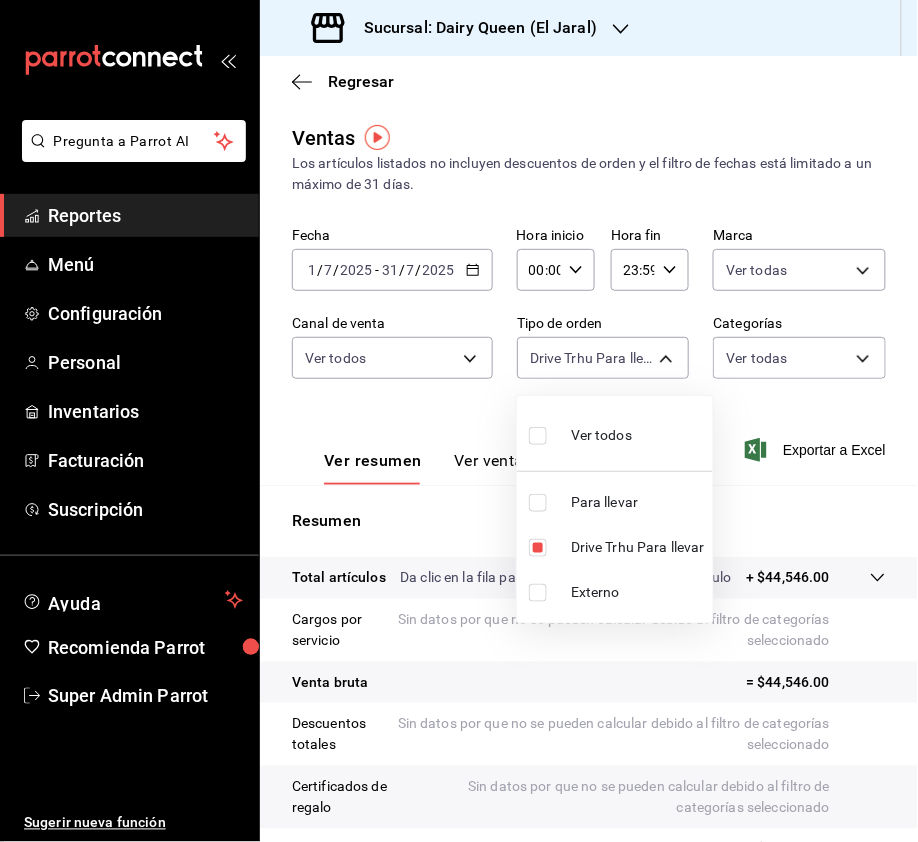 click at bounding box center (459, 421) 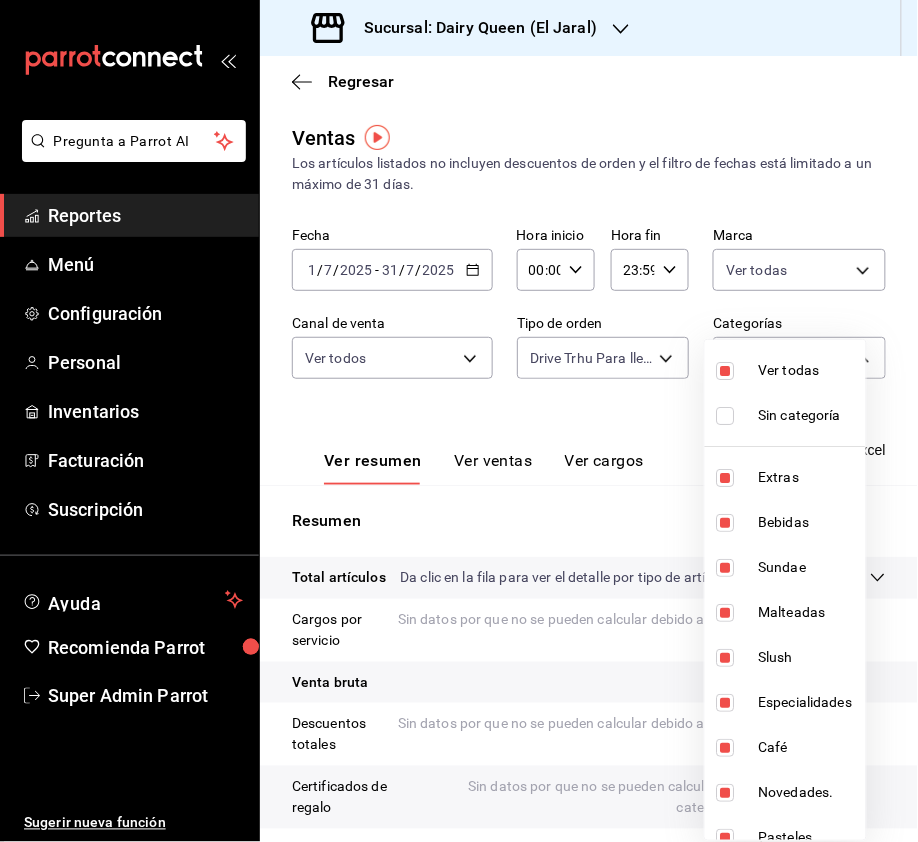 click on "Pregunta a Parrot AI Reportes   Menú   Configuración   Personal   Inventarios   Facturación   Suscripción   Ayuda Recomienda Parrot   Super Admin Parrot   Sugerir nueva función   Sucursal: Dairy Queen ([LOCATION]) Regresar Ventas Los artículos listados no incluyen descuentos de orden y el filtro de fechas está limitado a un máximo de 31 días. Fecha [DATE] [DATE] - [DATE] [DATE] Hora inicio 00:00 Hora inicio Hora fin 23:59 Hora fin Marca Ver todas [UUID] Canal de venta Ver todos PARROT,UBER_EATS,RAPPI,DIDI_FOOD,ONLINE Tipo de orden Drive Trhu Para llevar [UUID] Categorías Ver todas Ver resumen Ver ventas Ver cargos Exportar a Excel Resumen Total artículos Da clic en la fila para ver el detalle por tipo de artículo + $44,546.00 Cargos por servicio  Sin datos por que no se pueden calcular debido al filtro de categorías seleccionado Venta bruta = $44,546.00 Descuentos totales Certificados de regalo Venta total = $44,546.00" at bounding box center [459, 421] 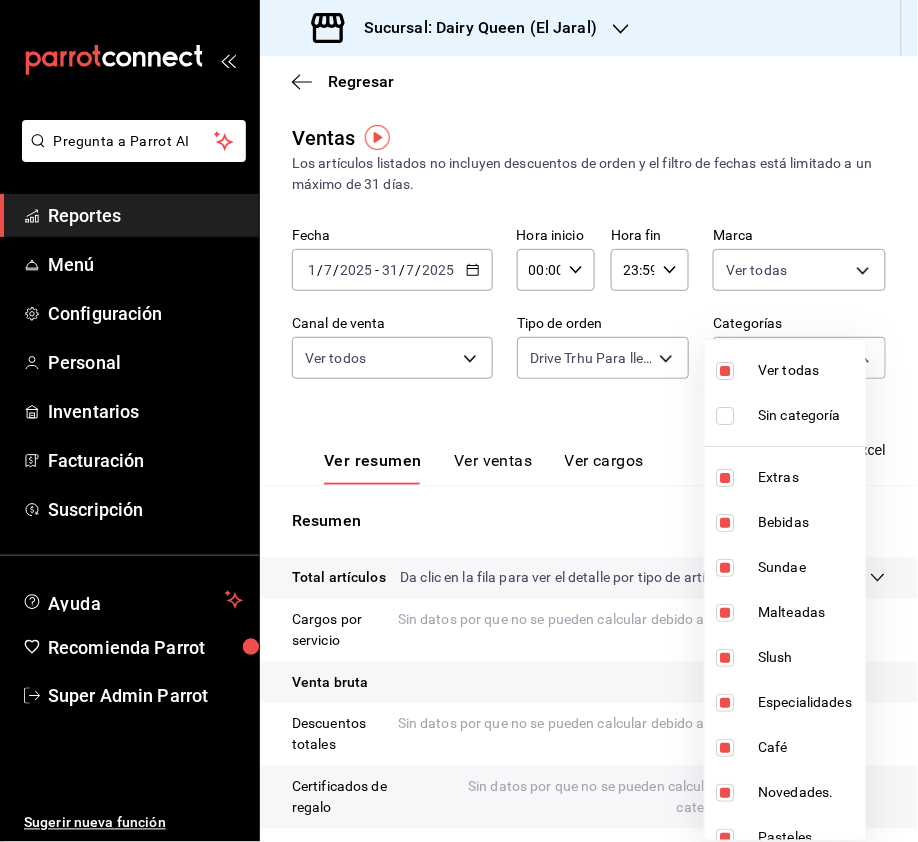 click at bounding box center (459, 421) 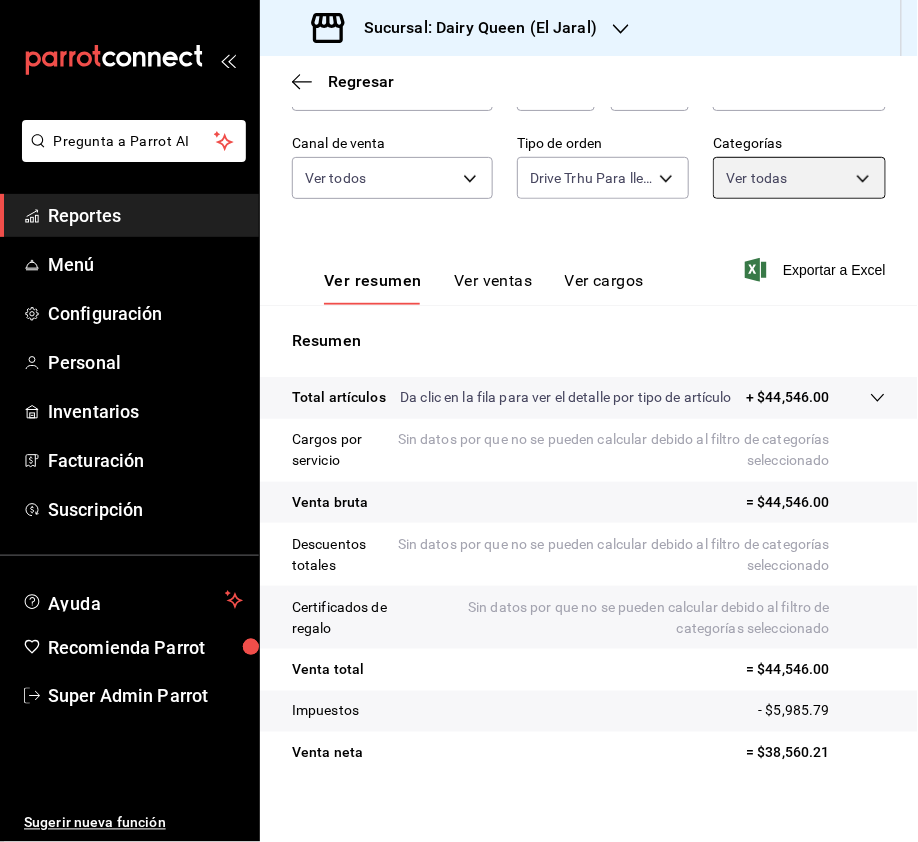scroll, scrollTop: 200, scrollLeft: 0, axis: vertical 